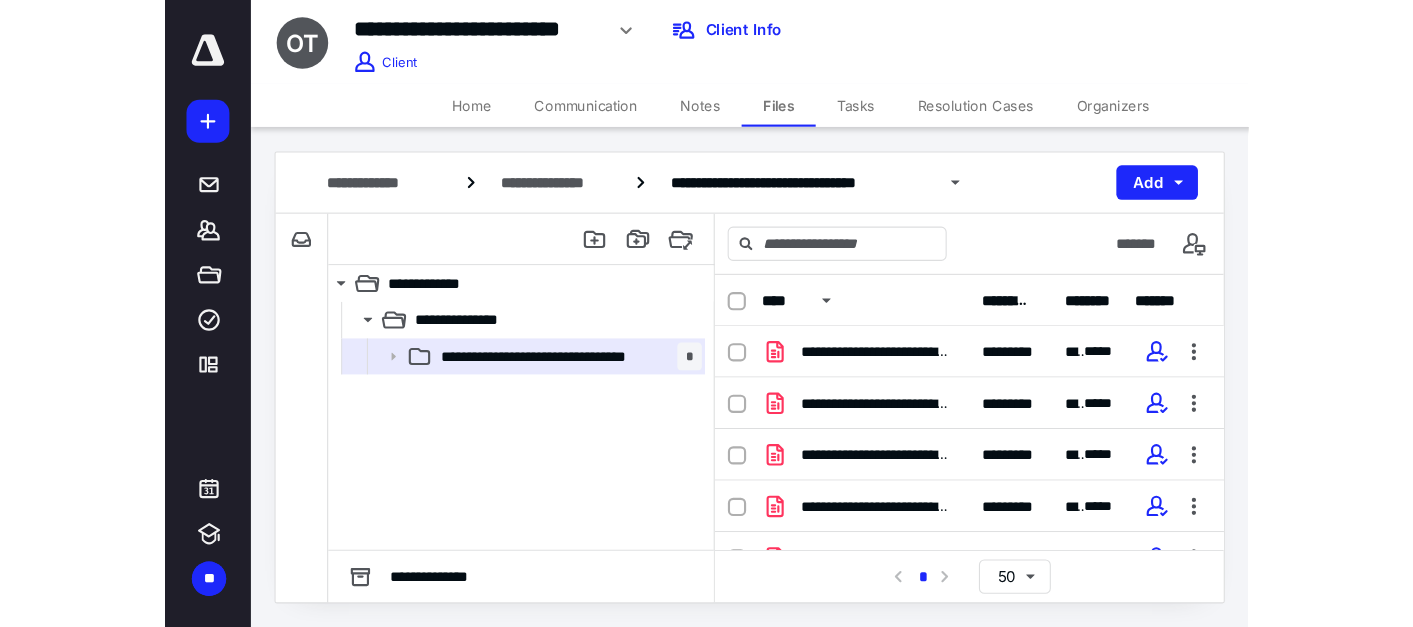 scroll, scrollTop: 0, scrollLeft: 0, axis: both 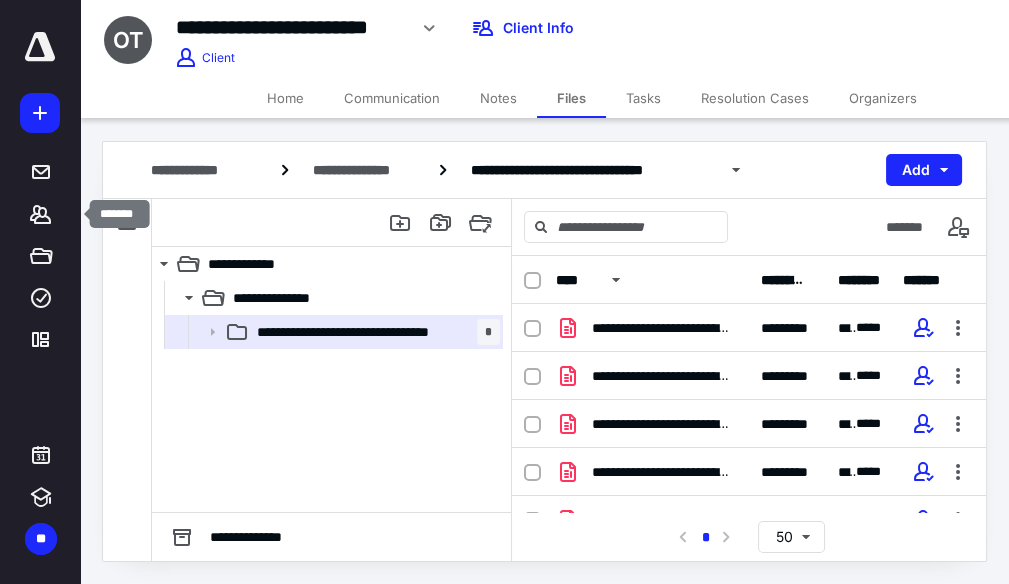 click 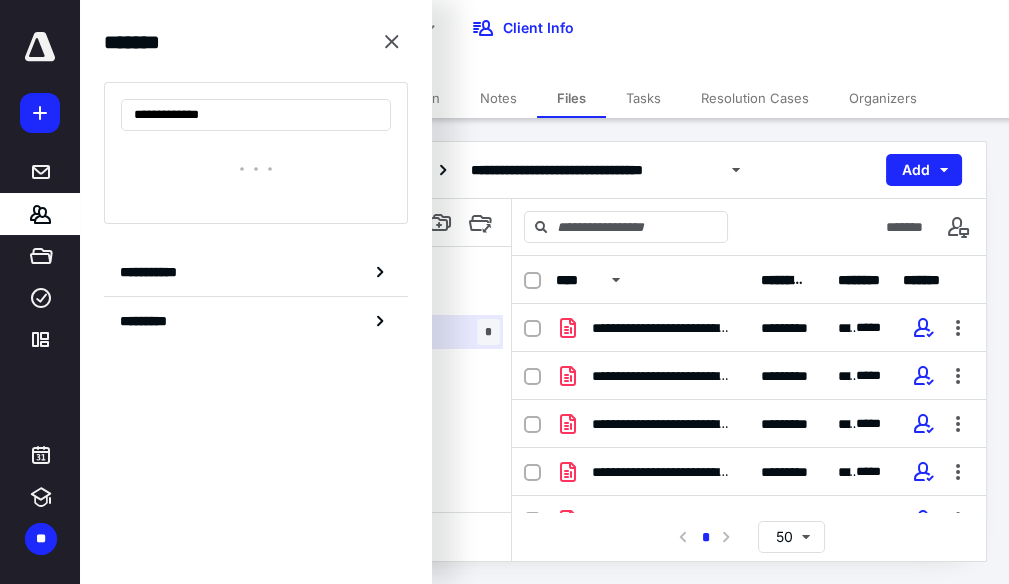 type on "**********" 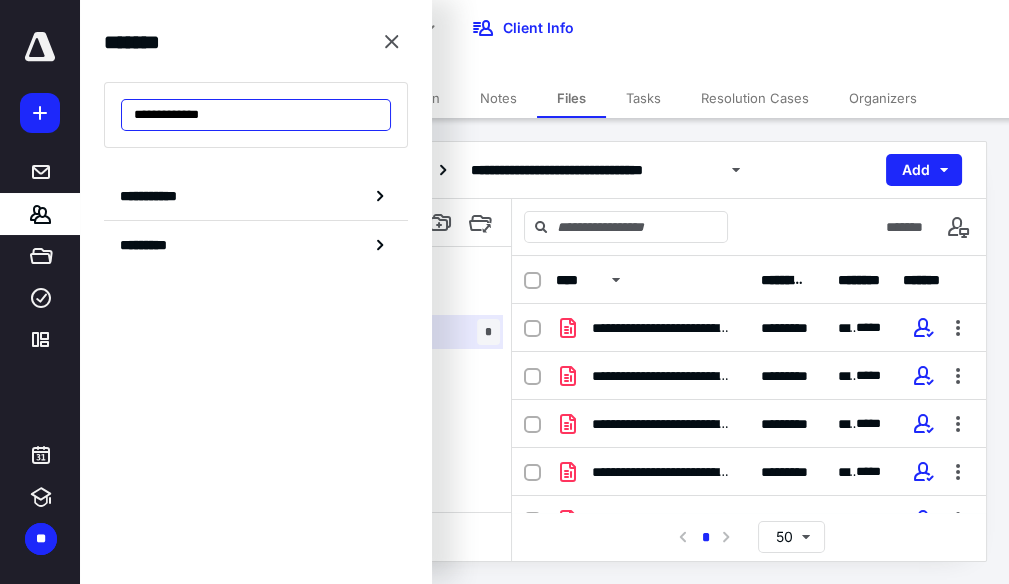 drag, startPoint x: 203, startPoint y: 118, endPoint x: -186, endPoint y: 153, distance: 390.57138 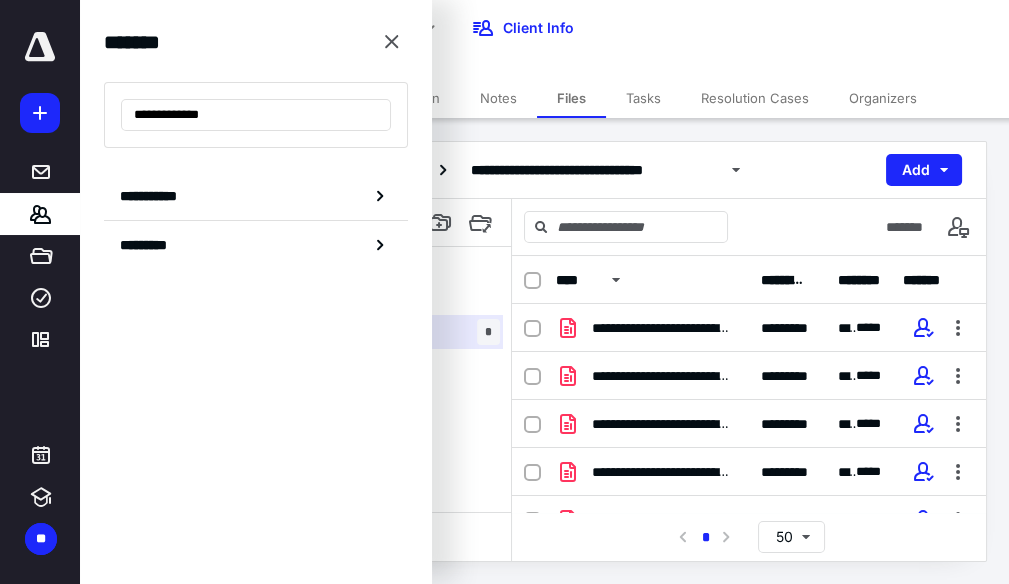 click on "**********" at bounding box center (504, 292) 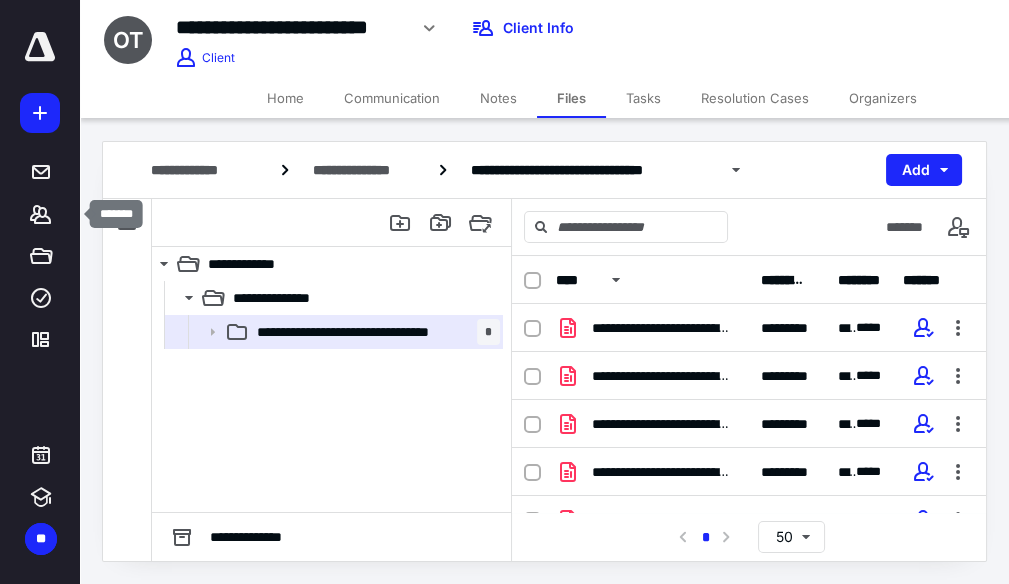 click 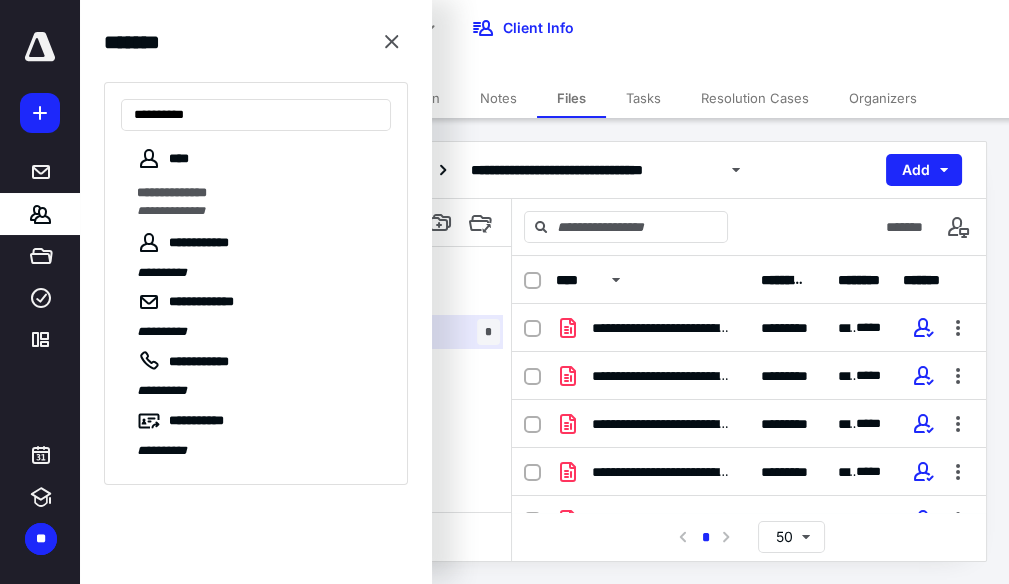 type on "**********" 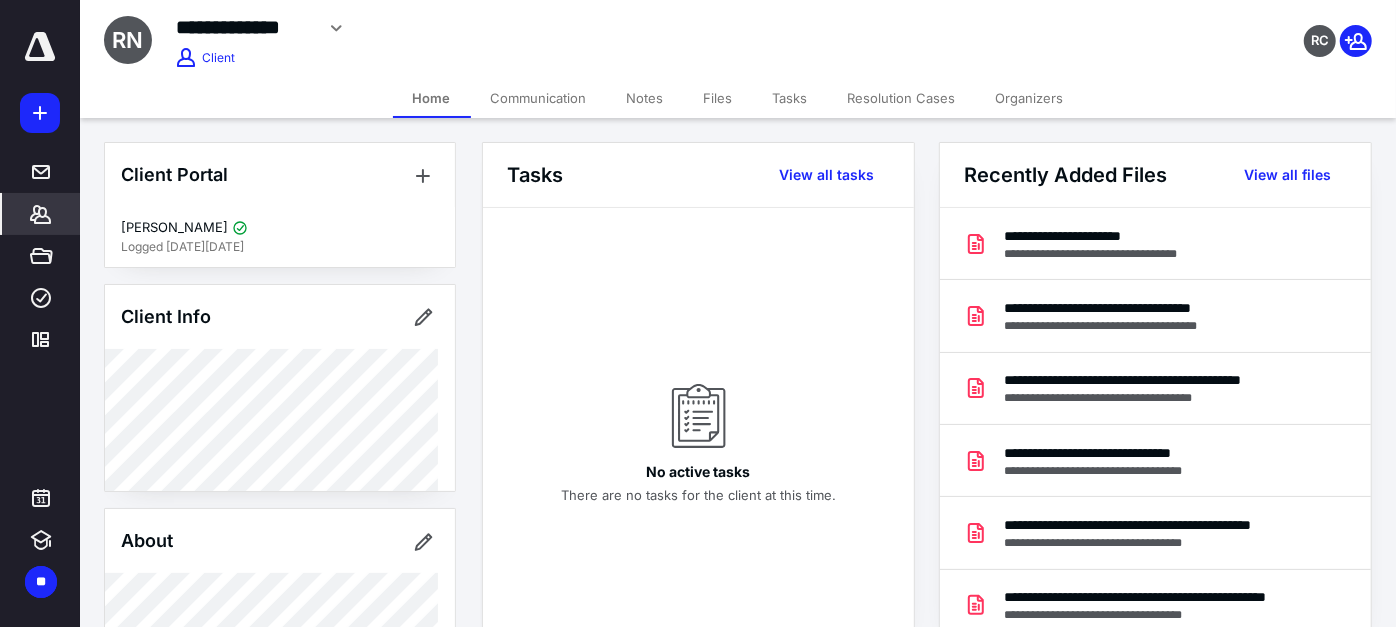 click on "View all files" at bounding box center (1287, 175) 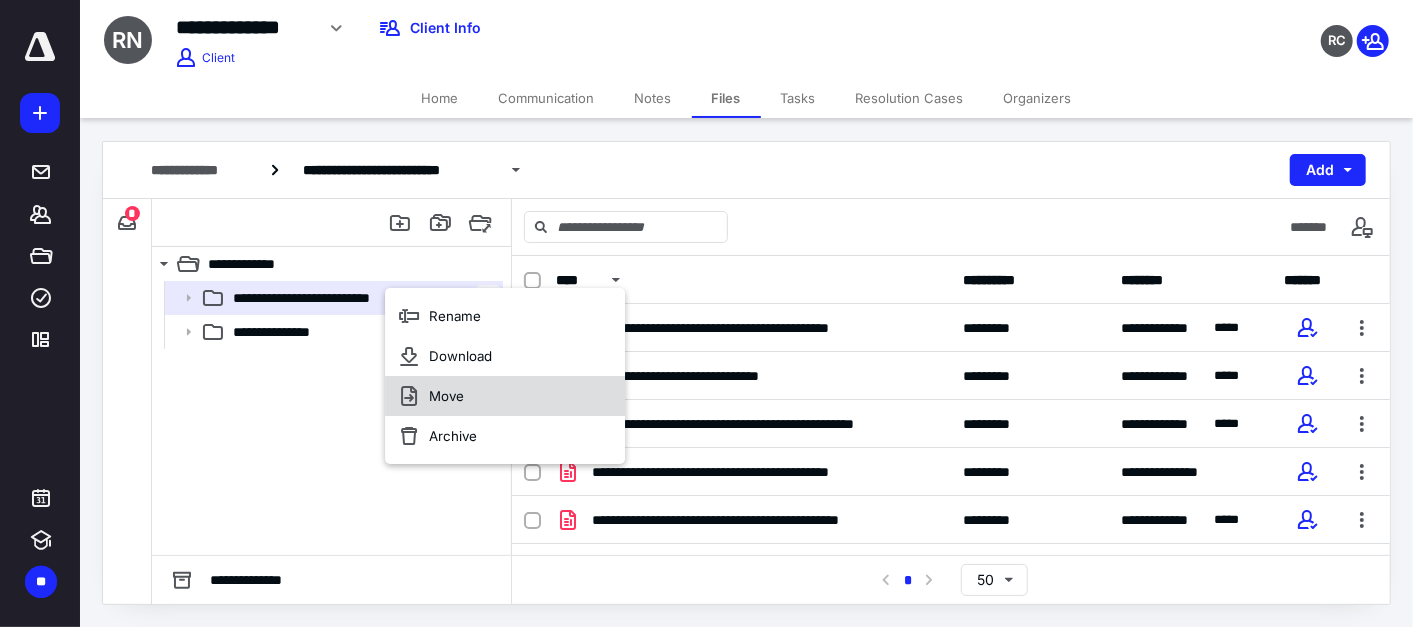 click on "Move" at bounding box center (505, 396) 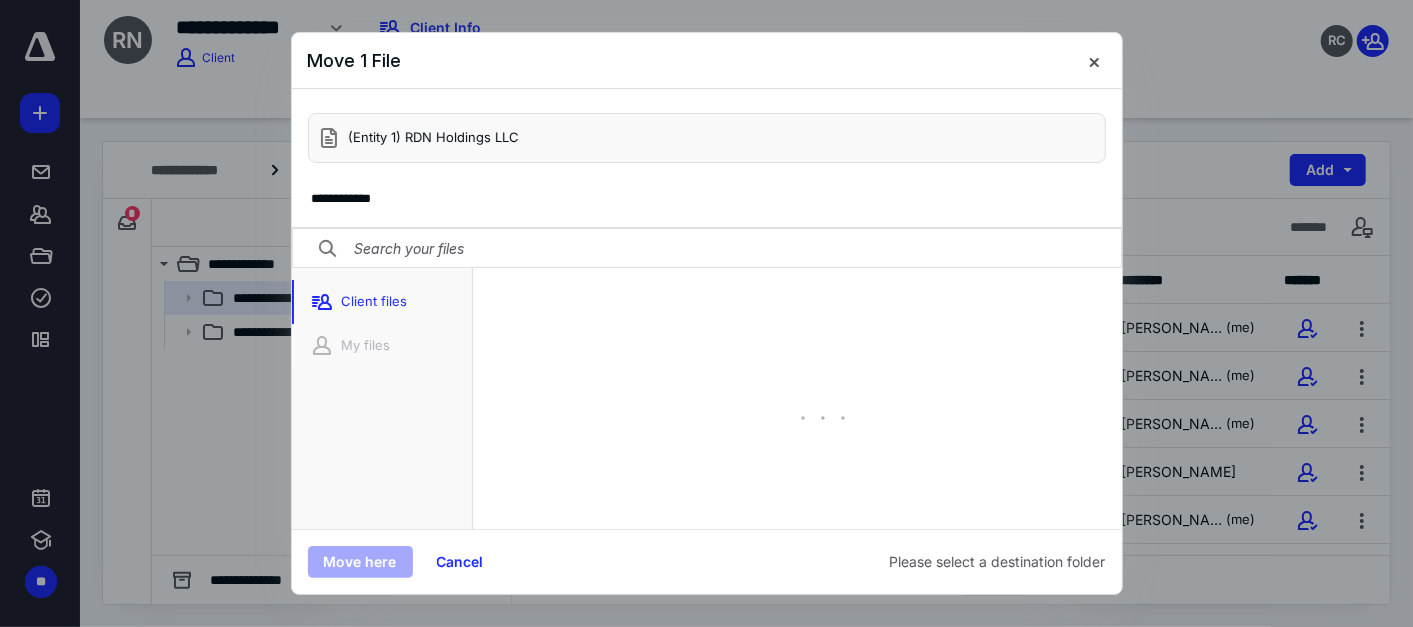 click on "Client files" at bounding box center [382, 302] 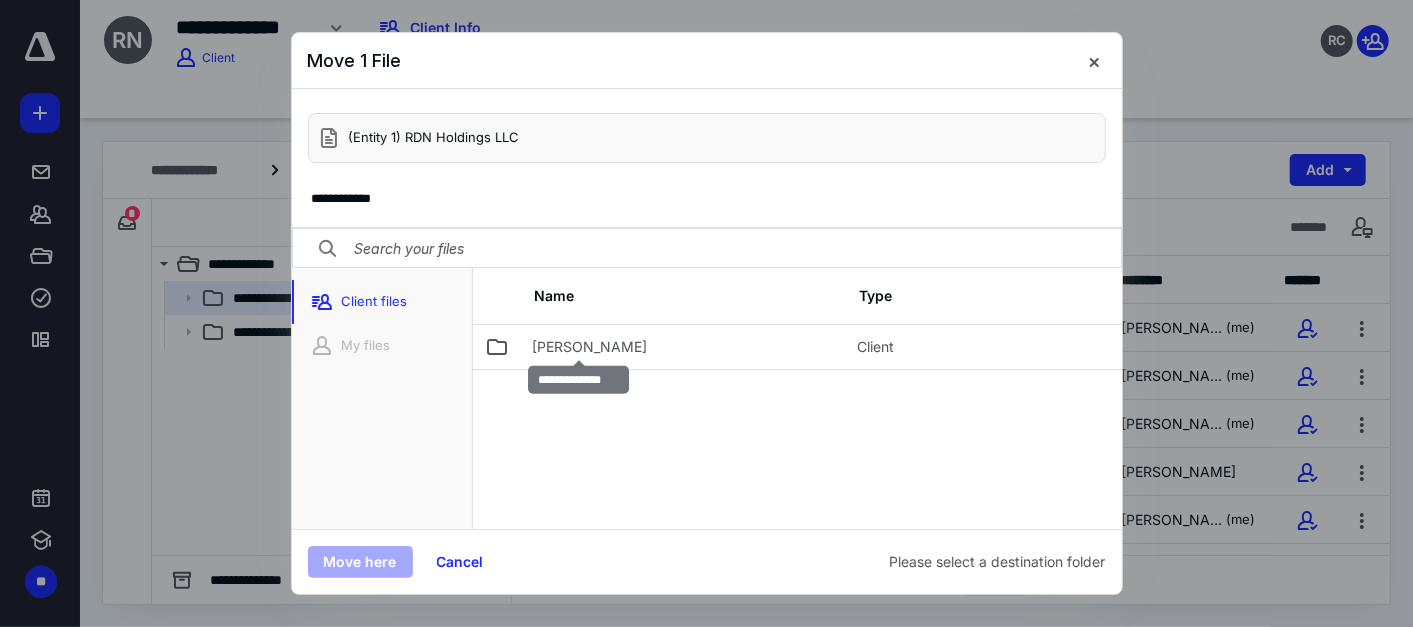 click on "[PERSON_NAME]" at bounding box center (590, 347) 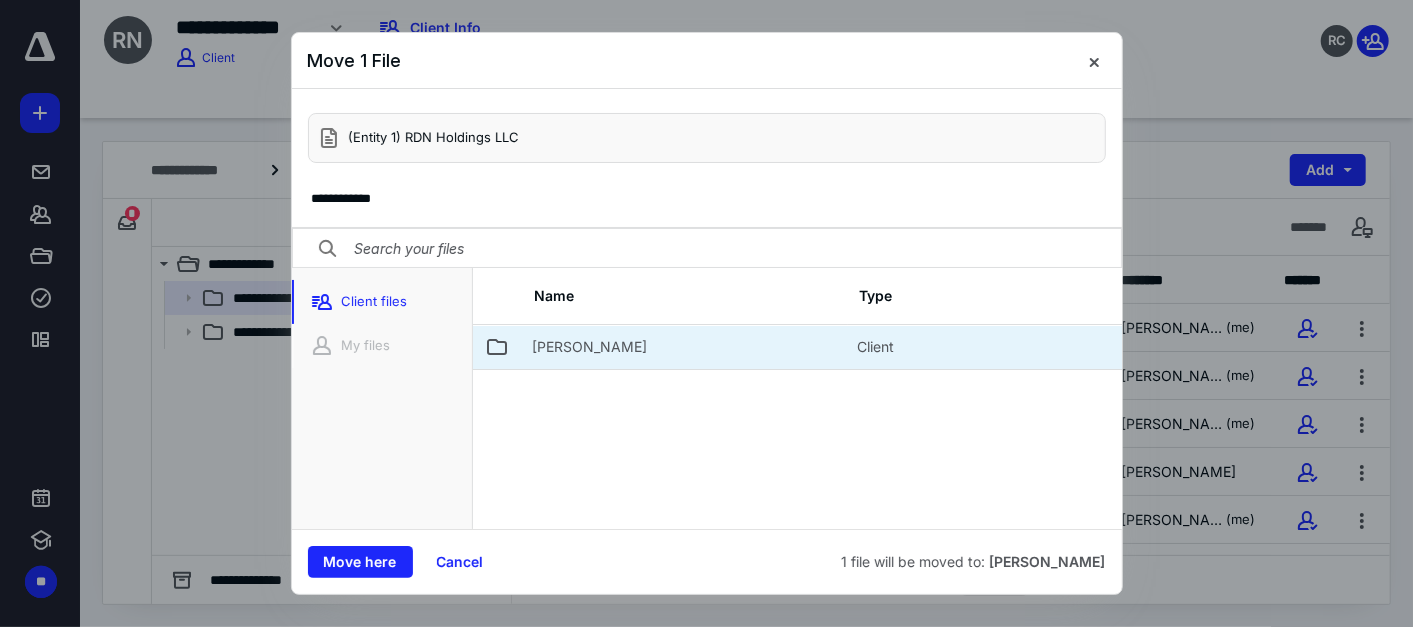 scroll, scrollTop: 57, scrollLeft: 0, axis: vertical 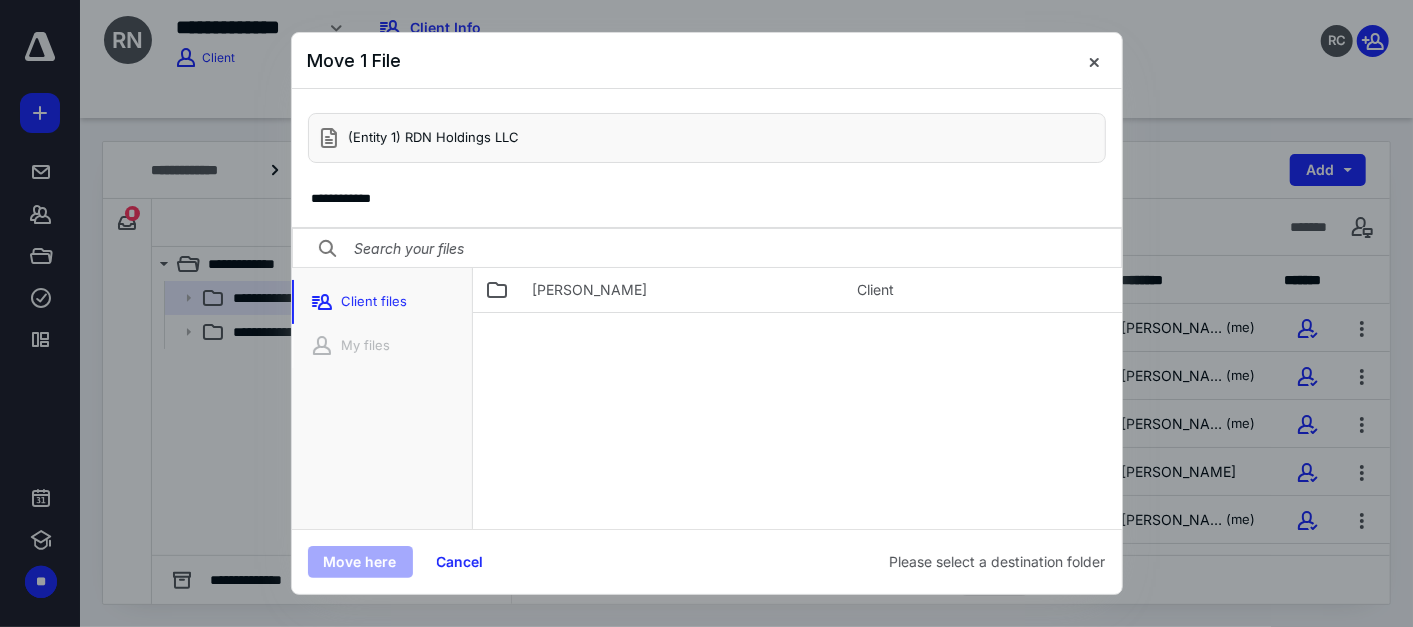 click on "[PERSON_NAME]" at bounding box center (590, 290) 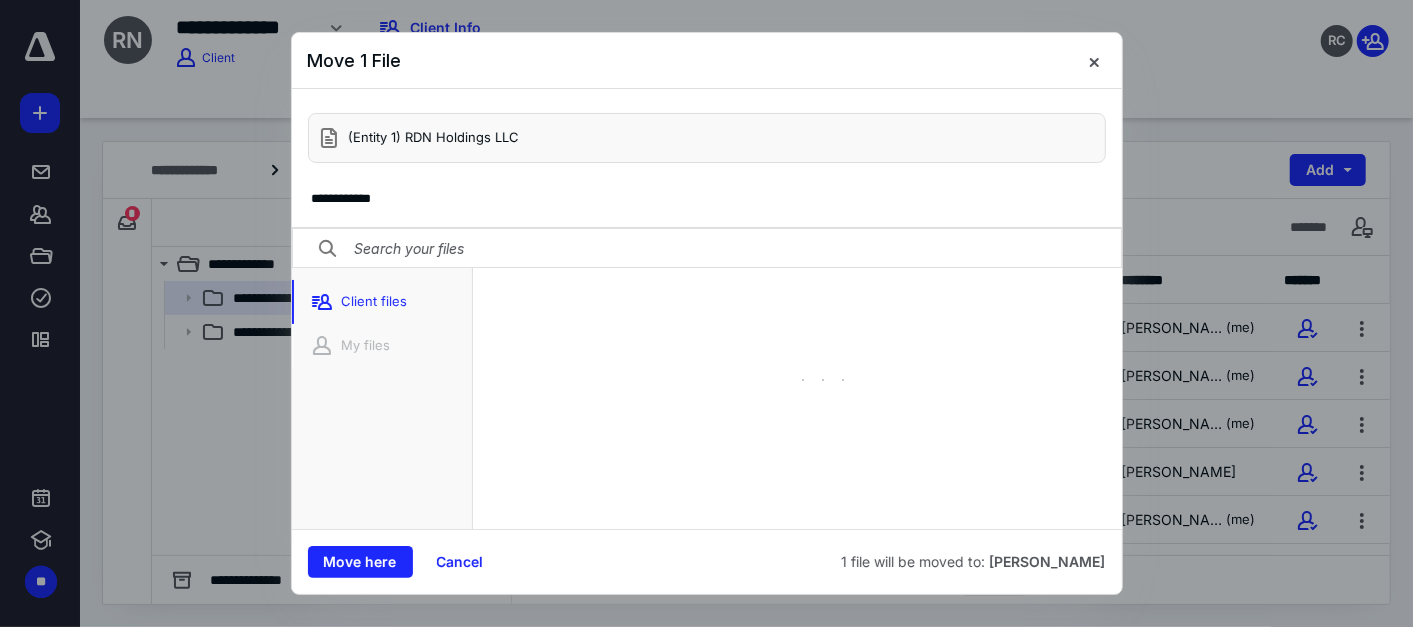 scroll, scrollTop: 54, scrollLeft: 0, axis: vertical 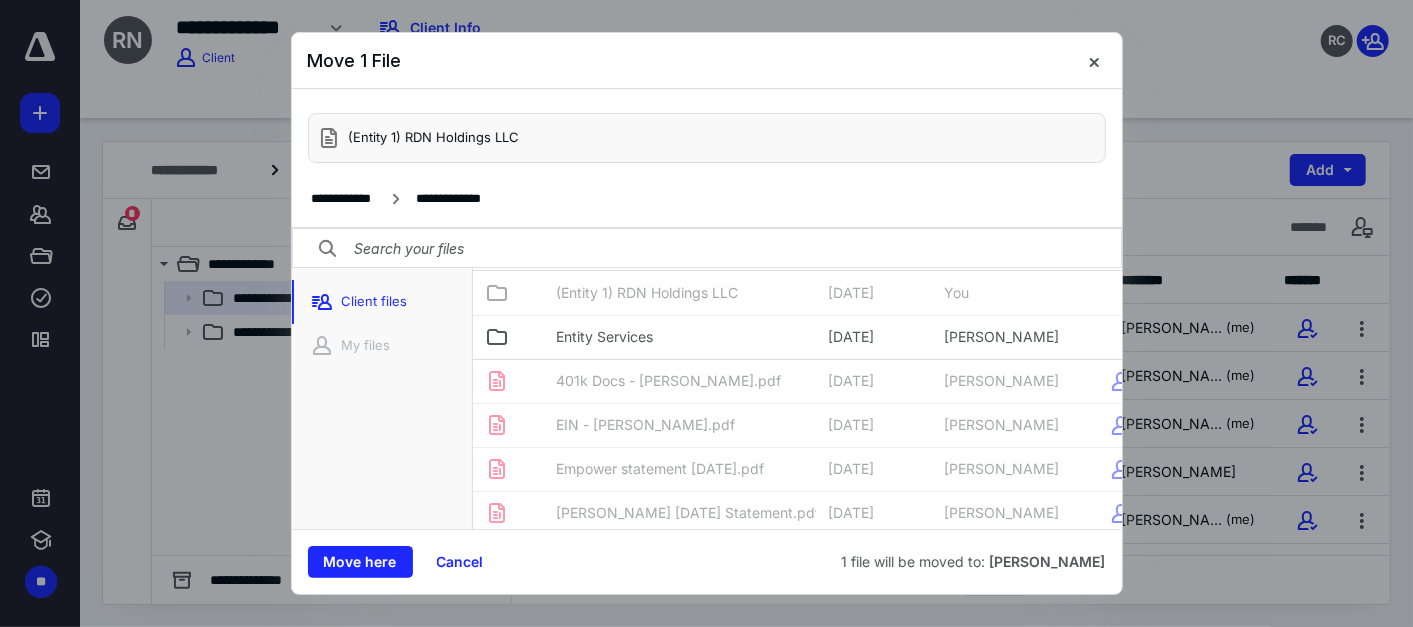 click on "Entity Services" at bounding box center [680, 337] 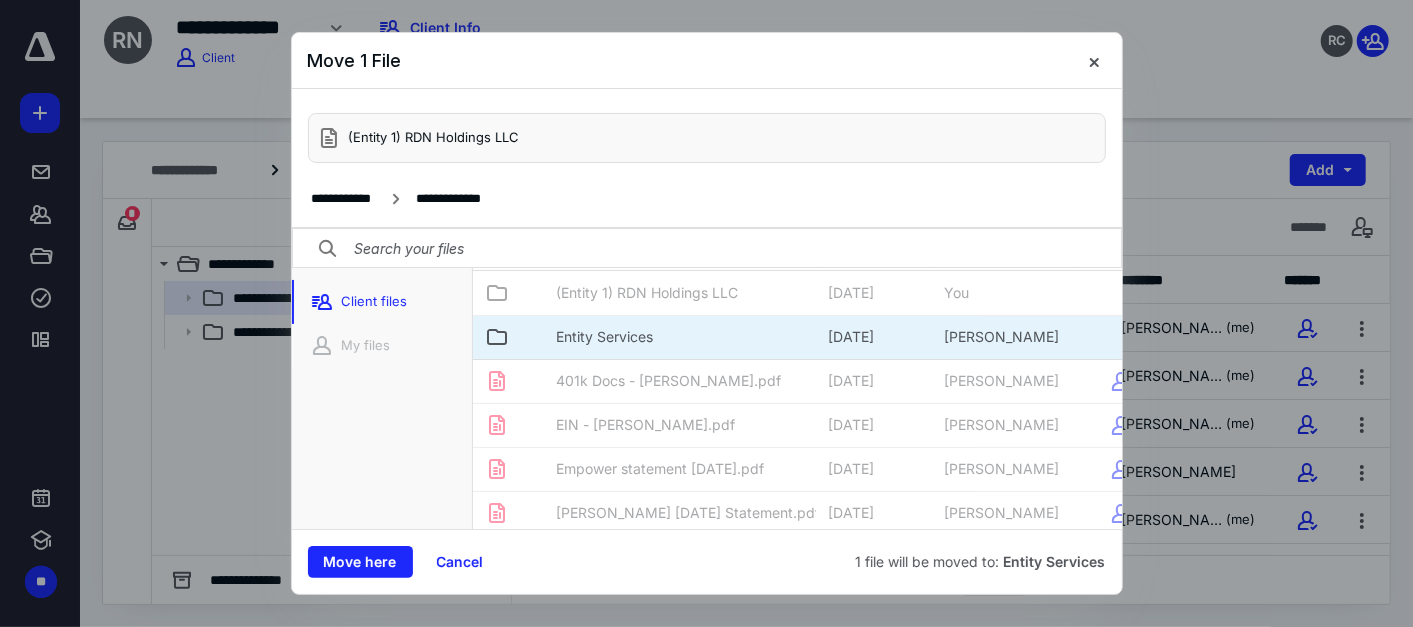 click on "Entity Services" at bounding box center (680, 337) 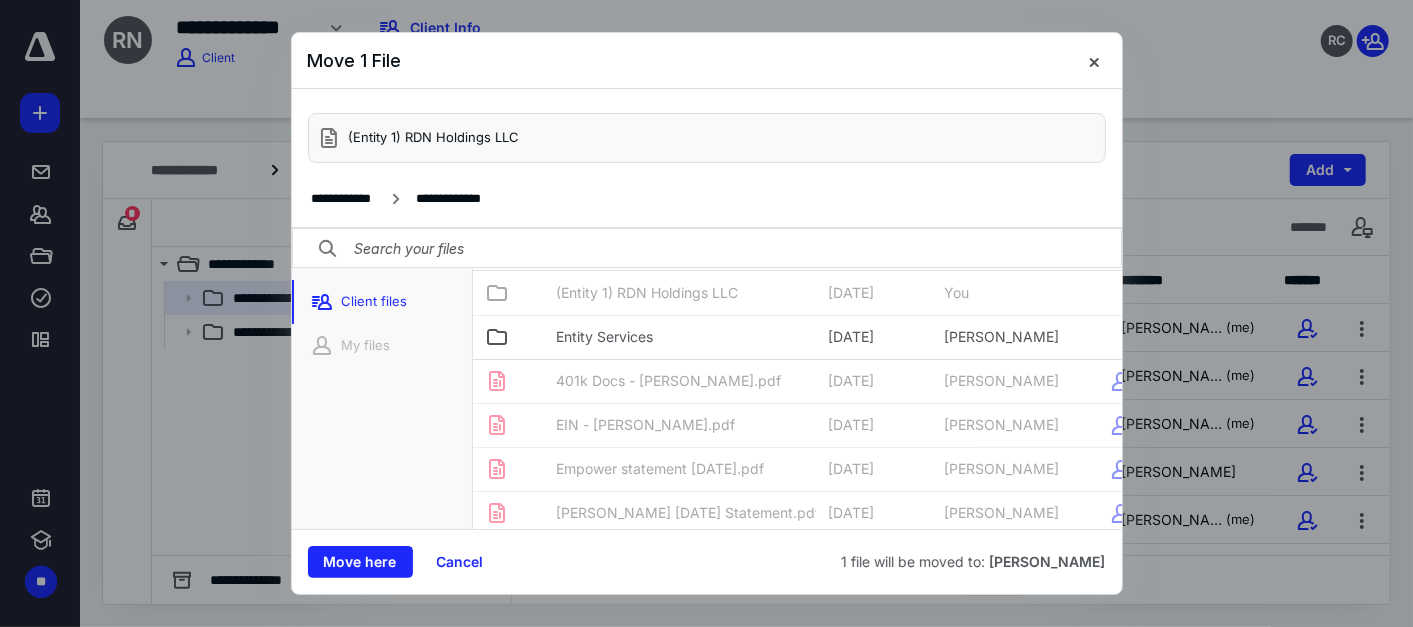click on "Entity Services" at bounding box center [680, 337] 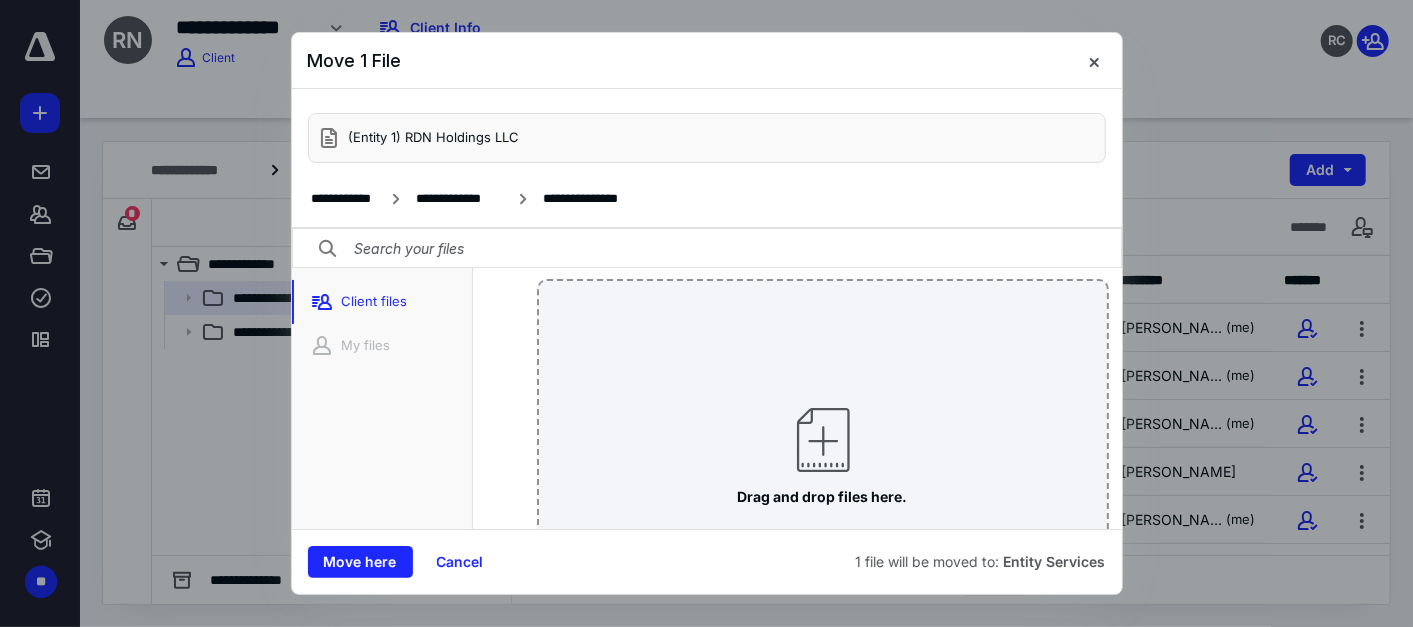 click at bounding box center [1094, 61] 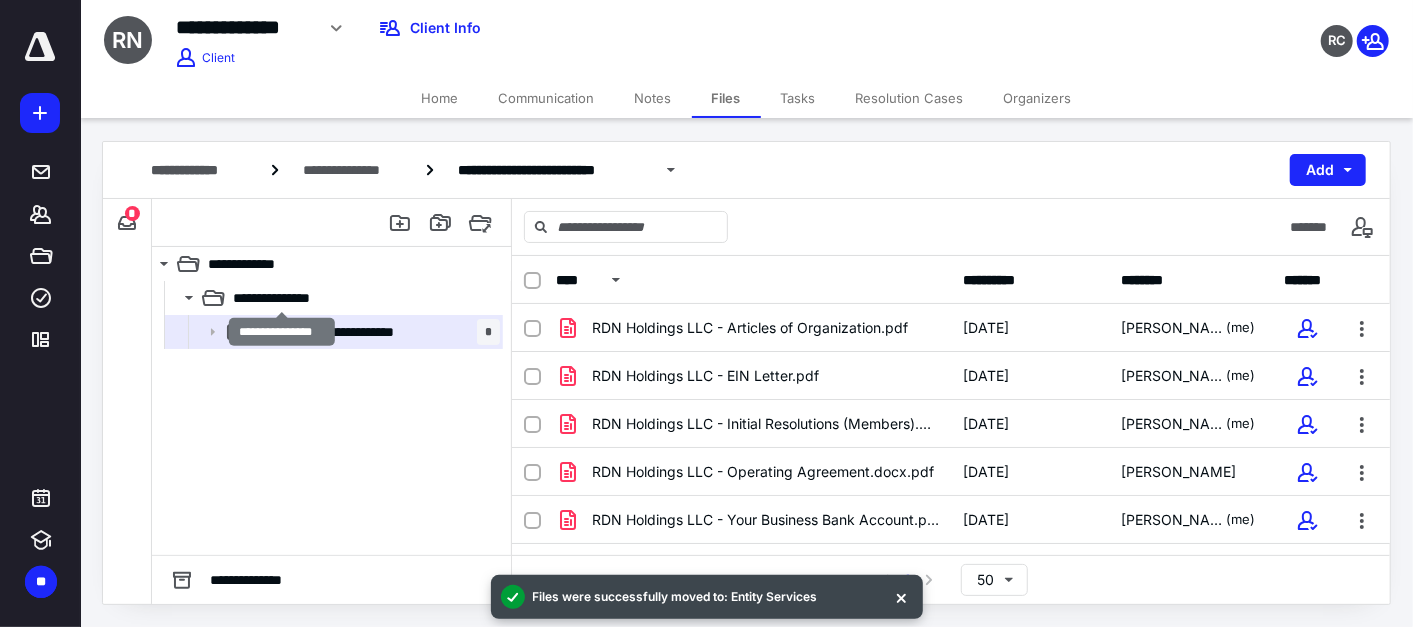 click on "**********" at bounding box center [282, 298] 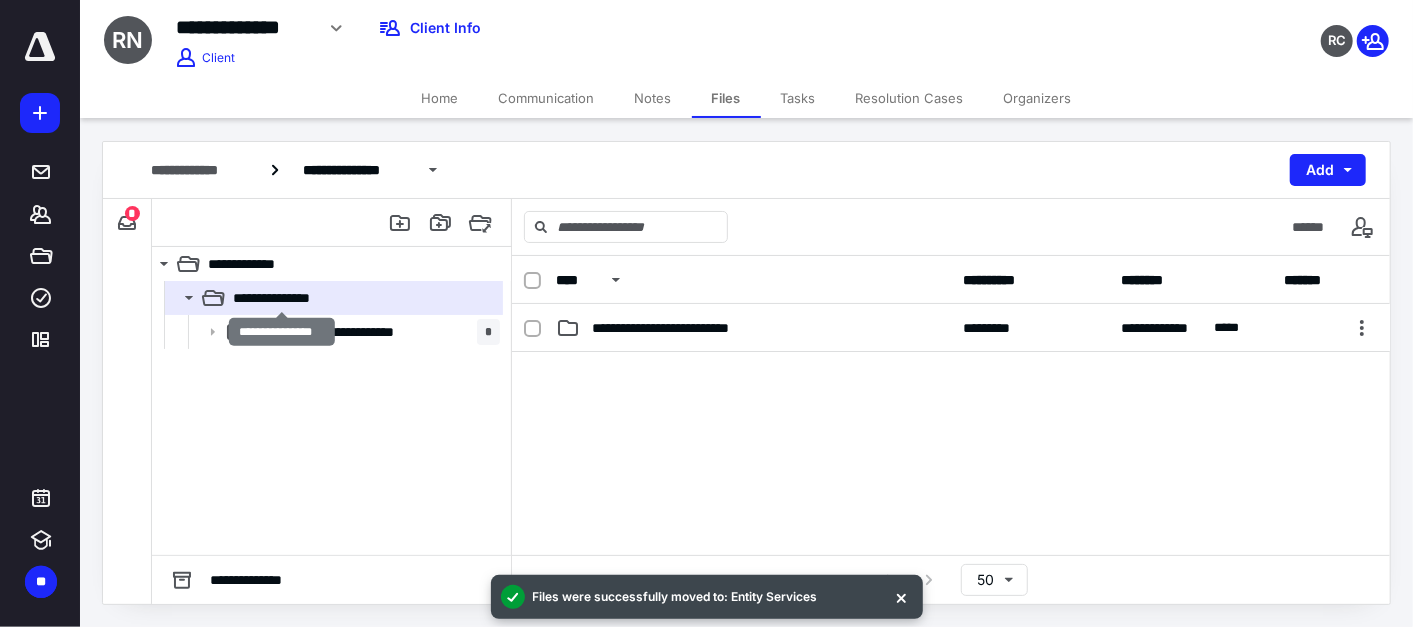click at bounding box center (400, 223) 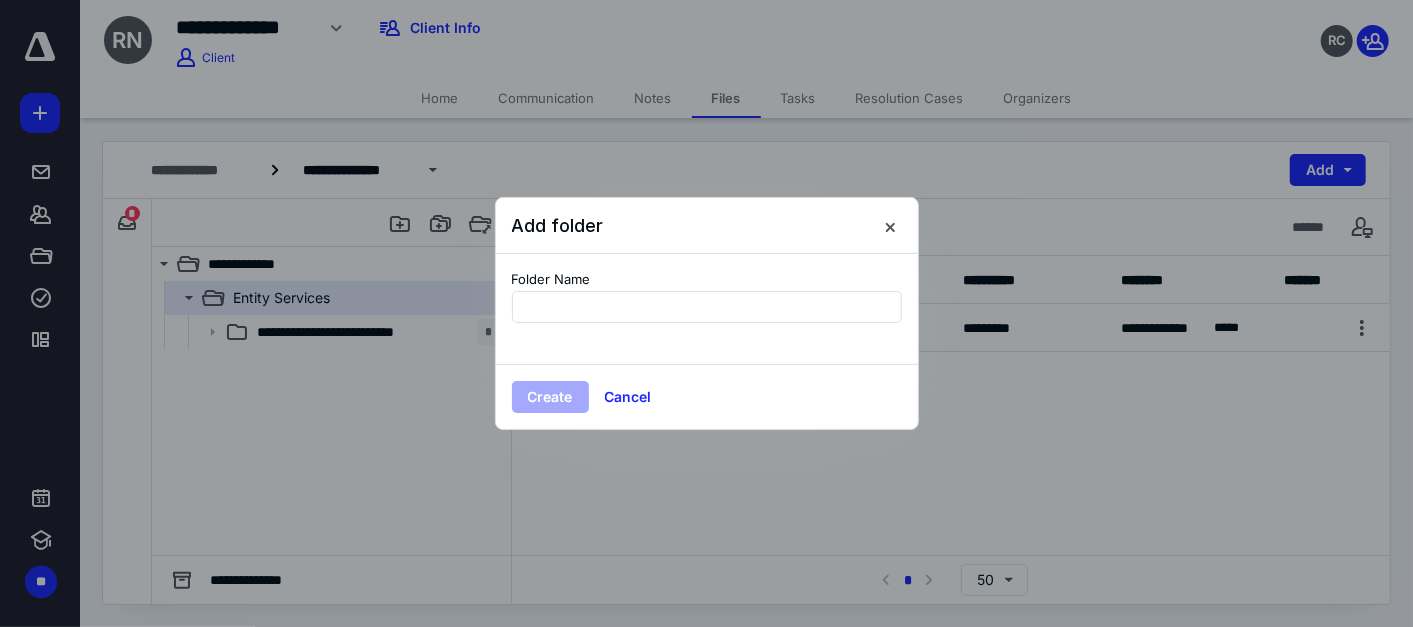 click at bounding box center [707, 307] 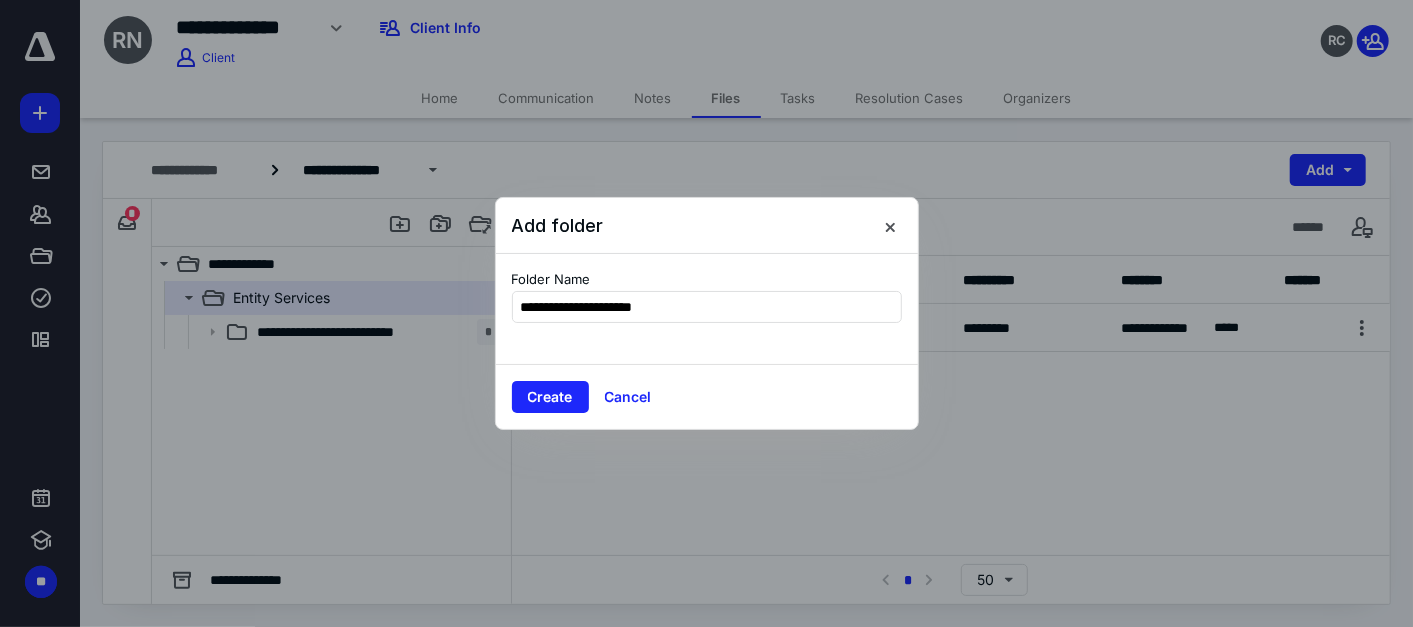 type on "**********" 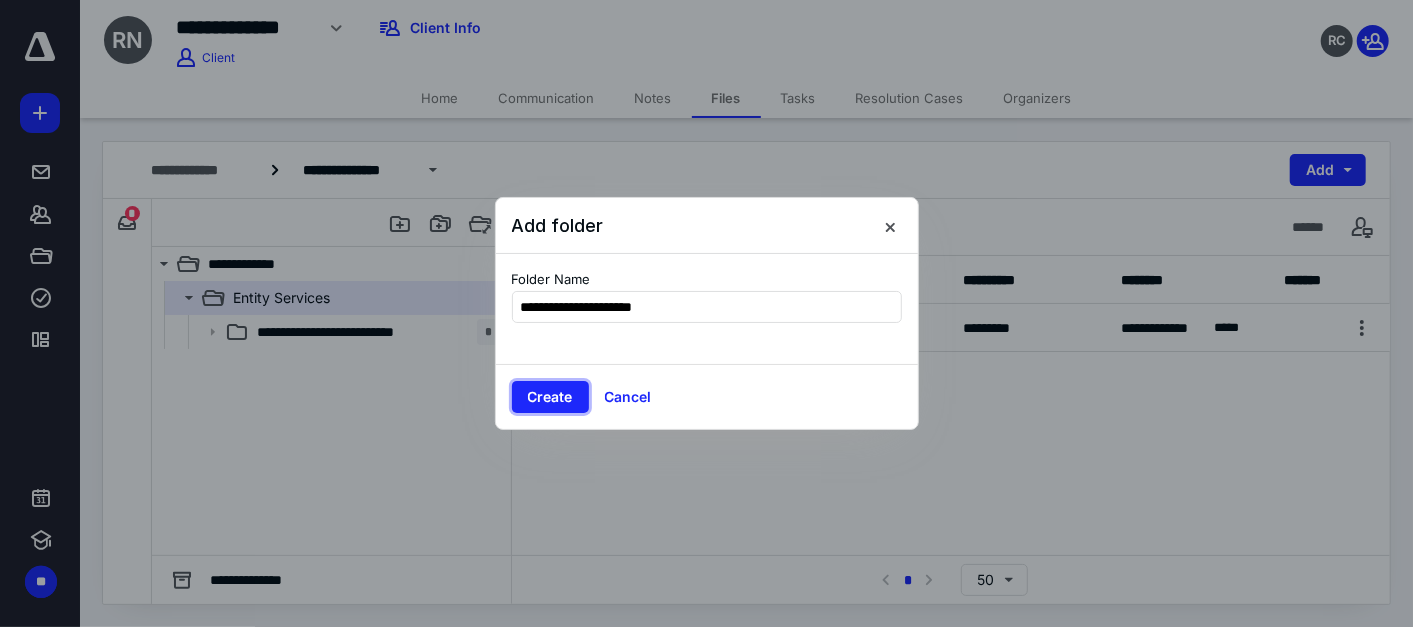 click on "Create" at bounding box center [550, 397] 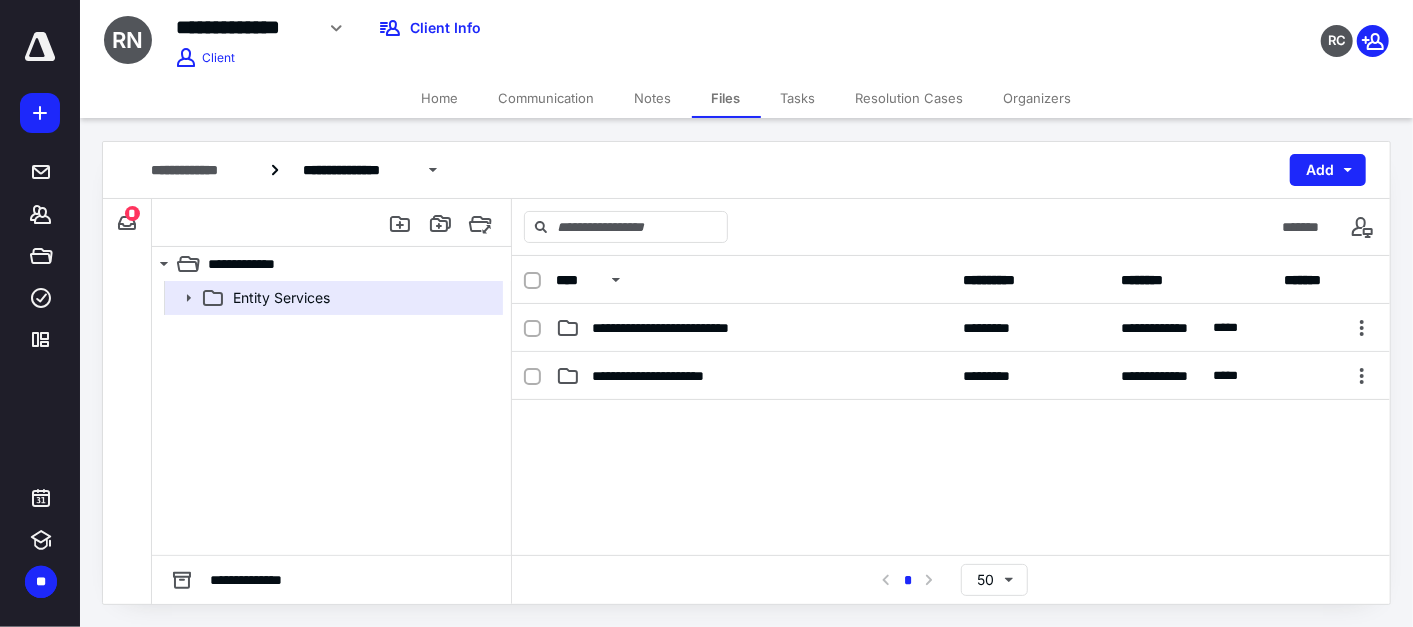 click on "**********" at bounding box center [753, 376] 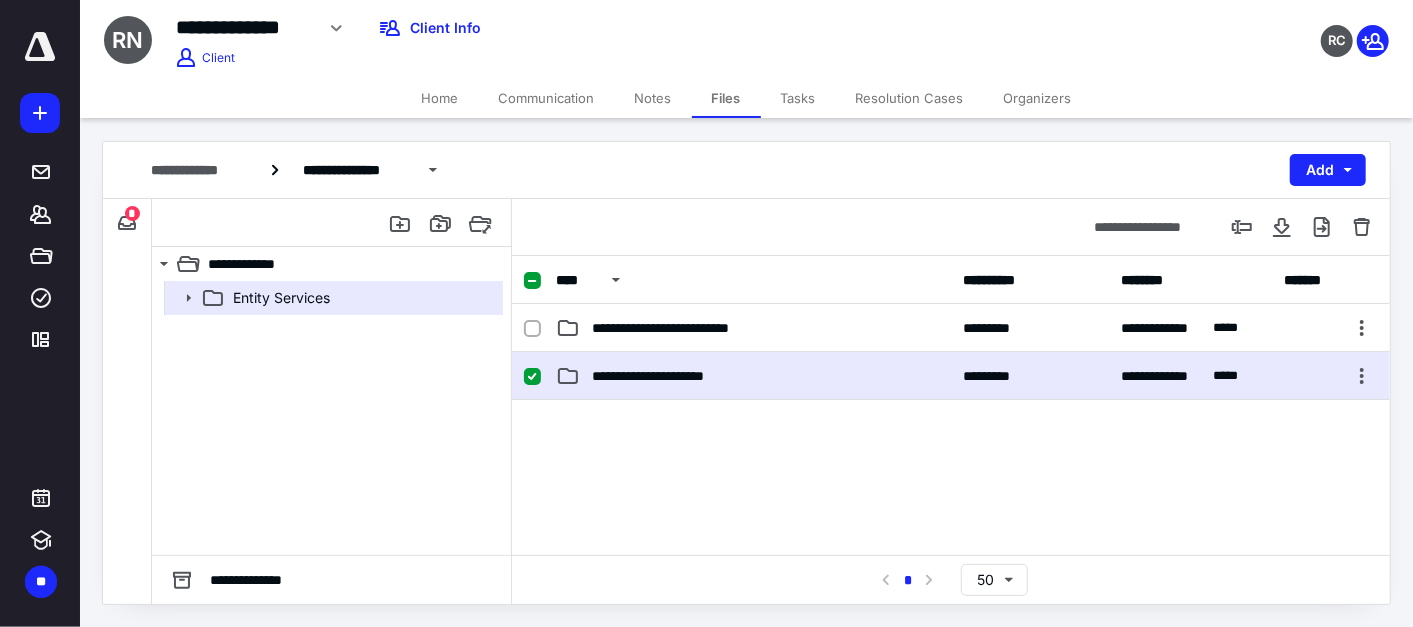 drag, startPoint x: 763, startPoint y: 376, endPoint x: 641, endPoint y: 364, distance: 122.588745 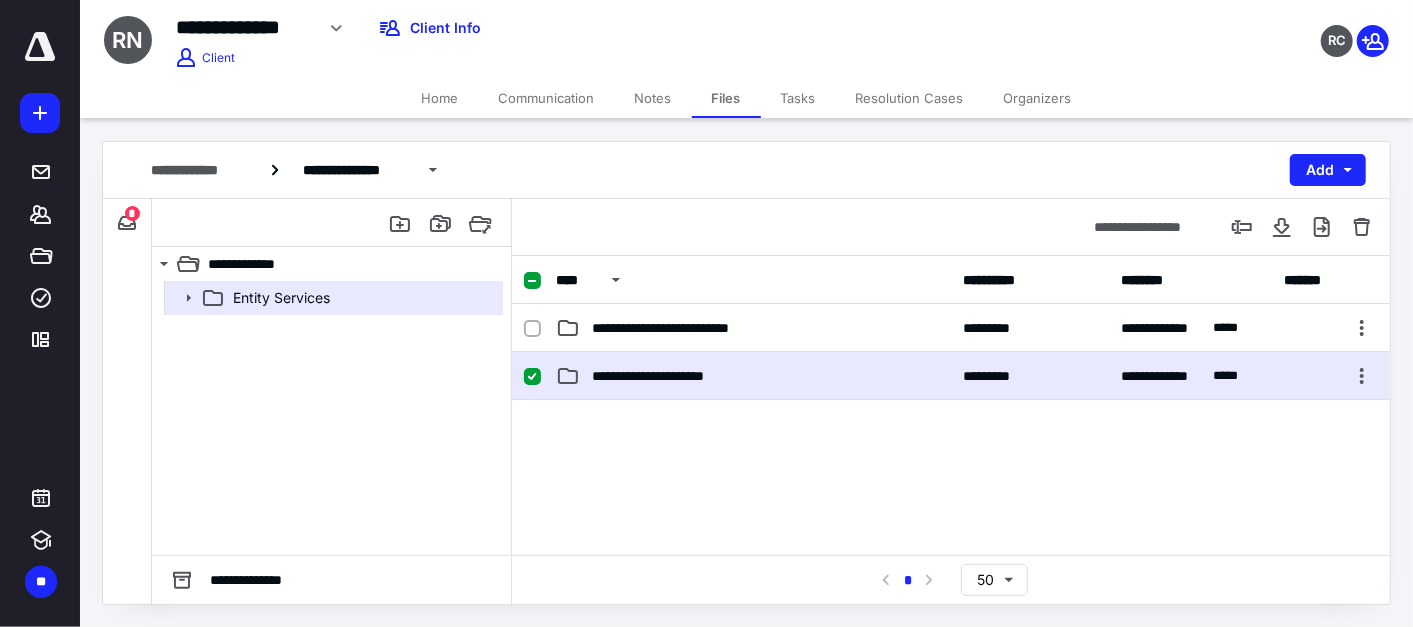 click at bounding box center [532, 377] 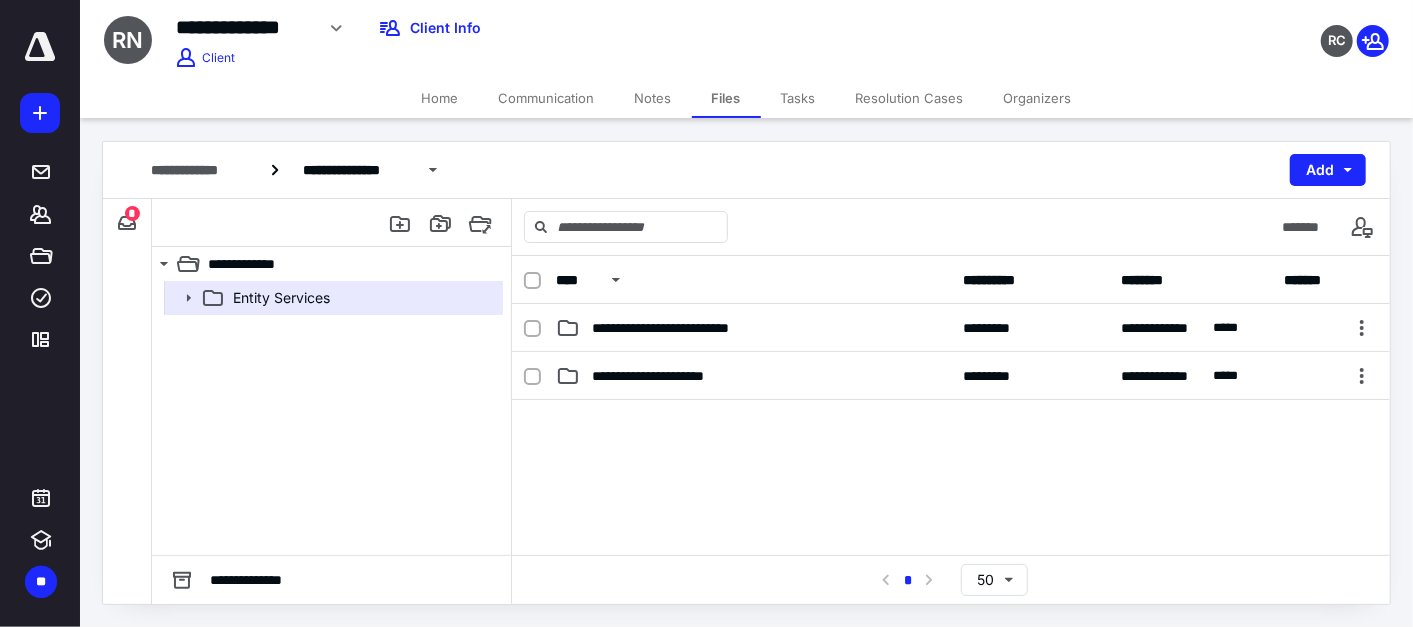 click on "**********" at bounding box center (753, 376) 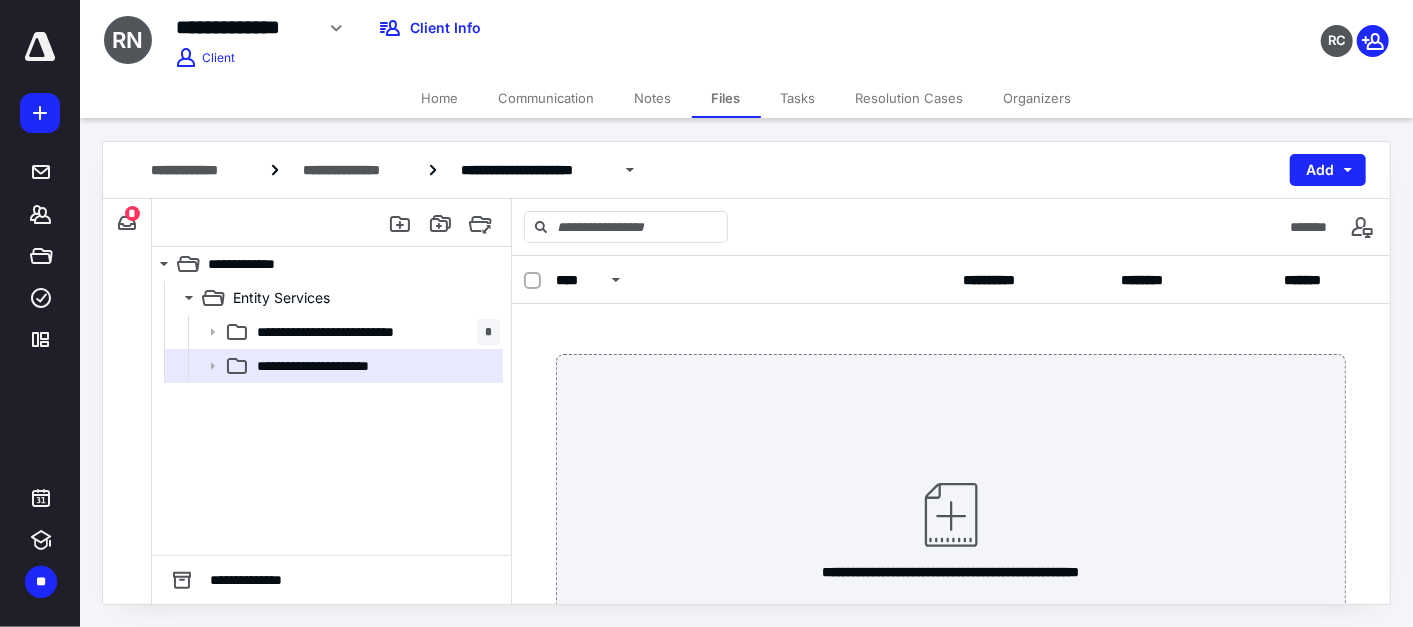click at bounding box center (951, 515) 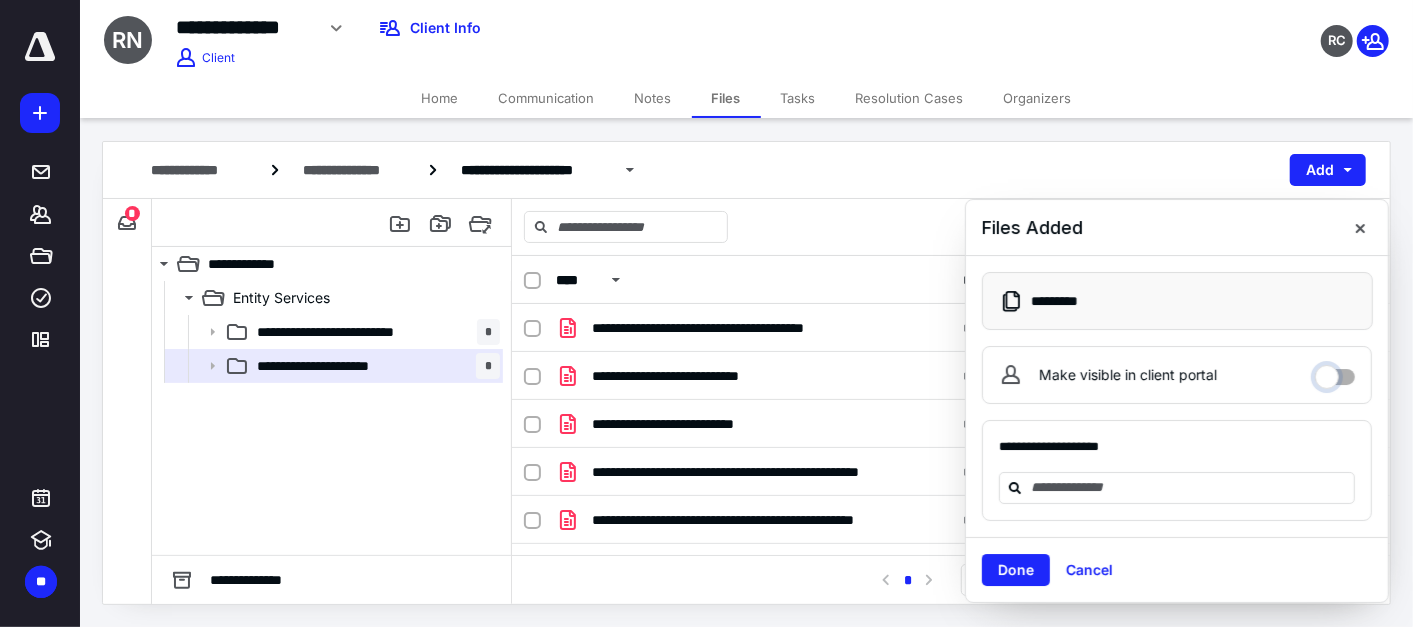 click on "Make visible in client portal" at bounding box center (1335, 372) 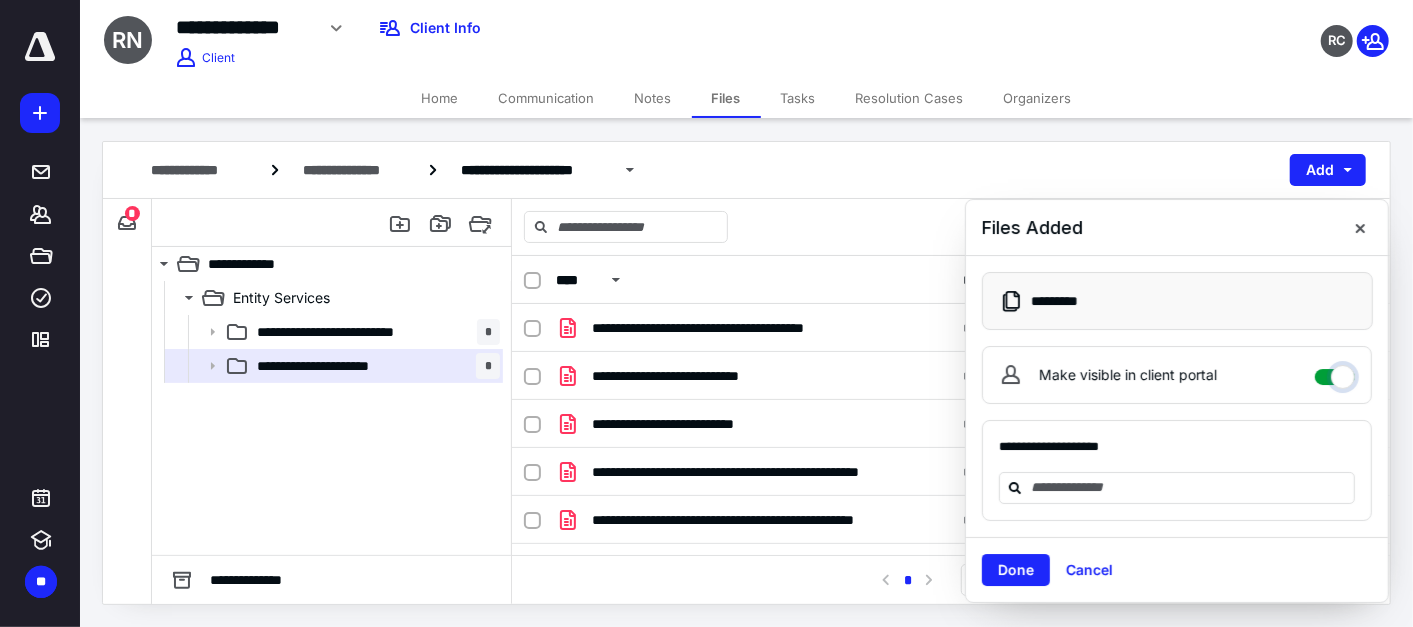 checkbox on "****" 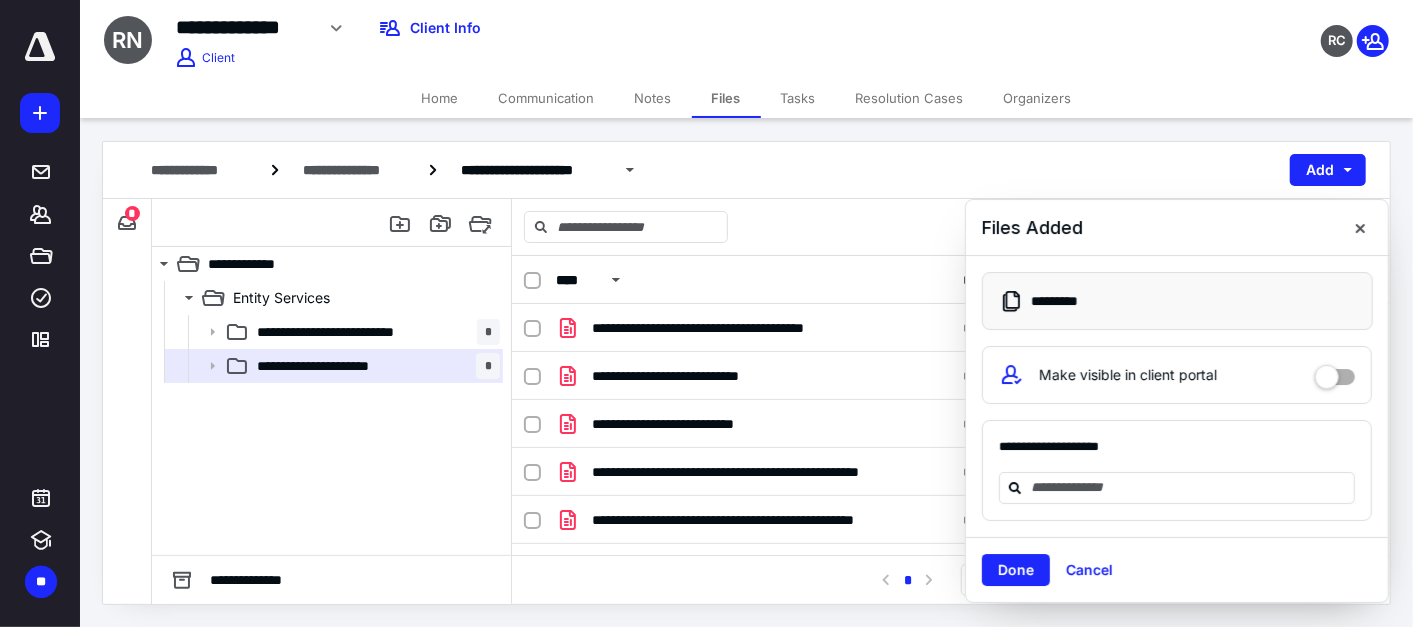 click at bounding box center [1189, 487] 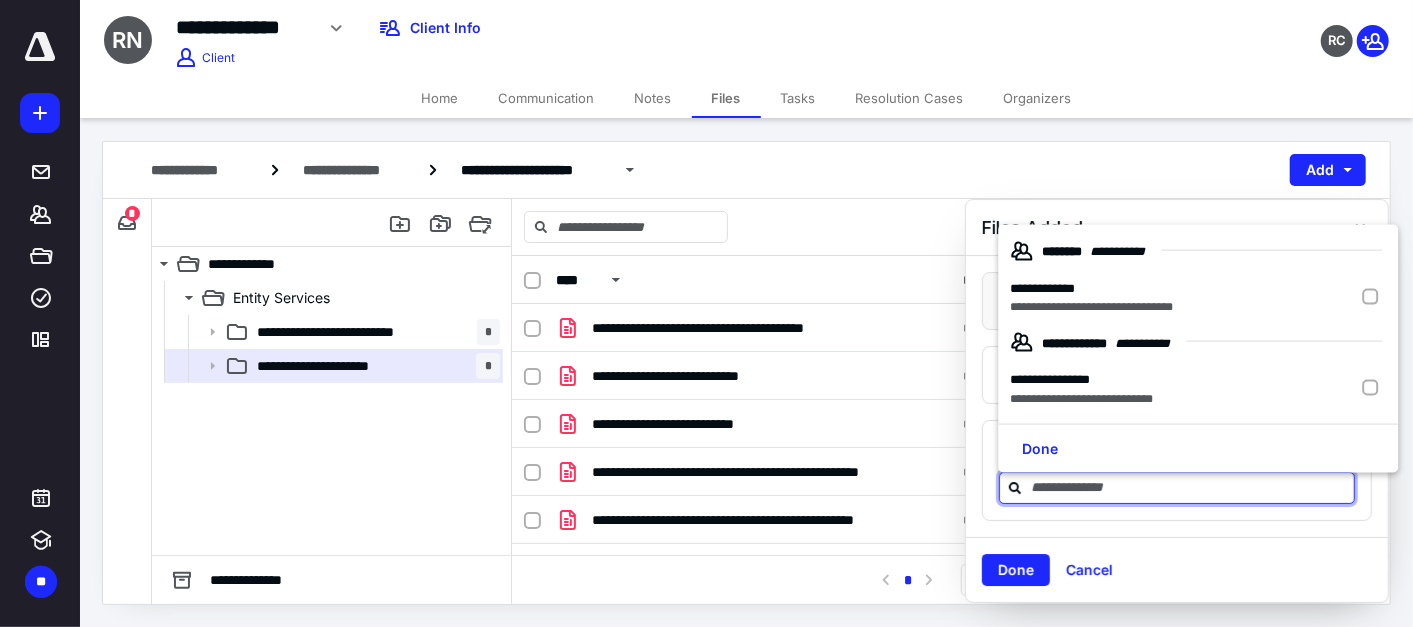 click at bounding box center (1375, 297) 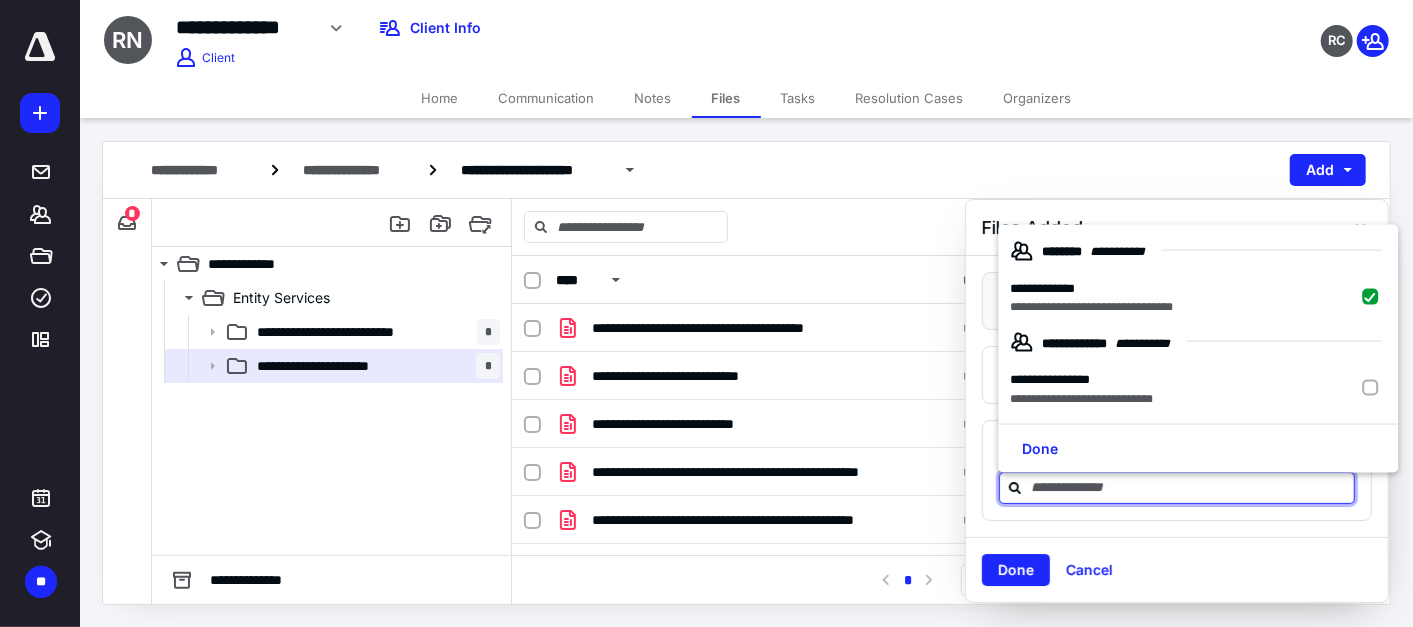 checkbox on "true" 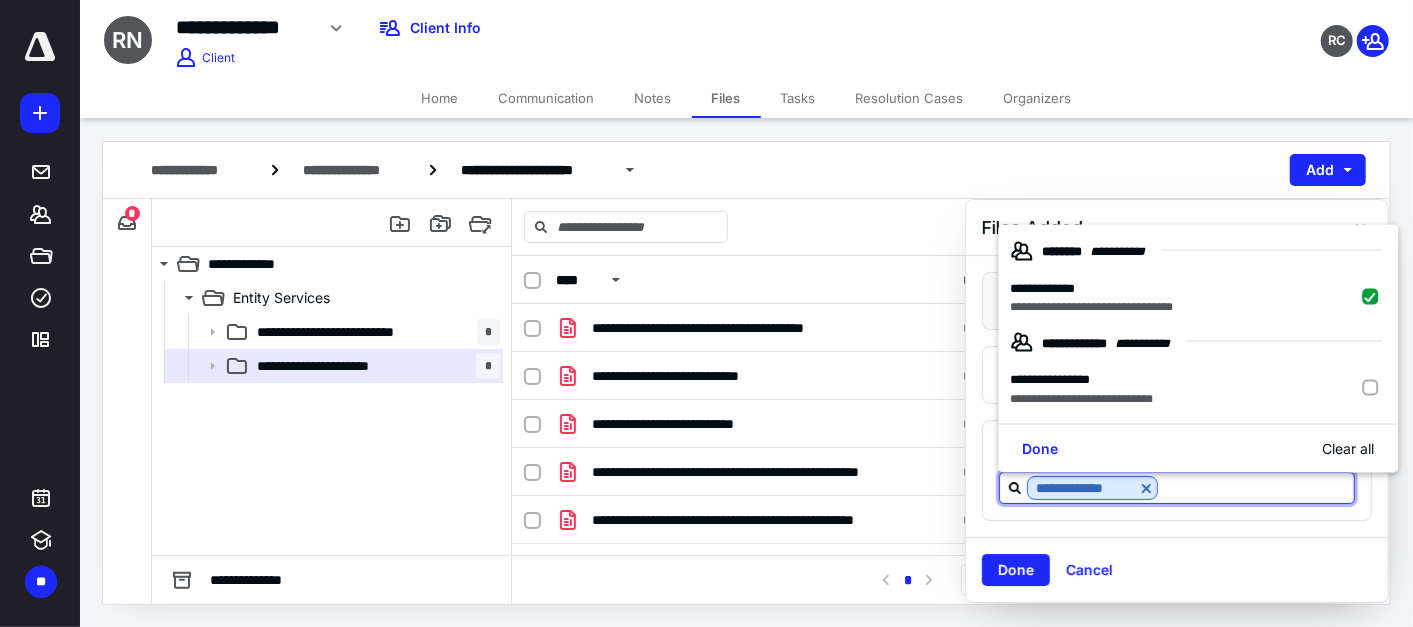 click on "Done" at bounding box center [1041, 448] 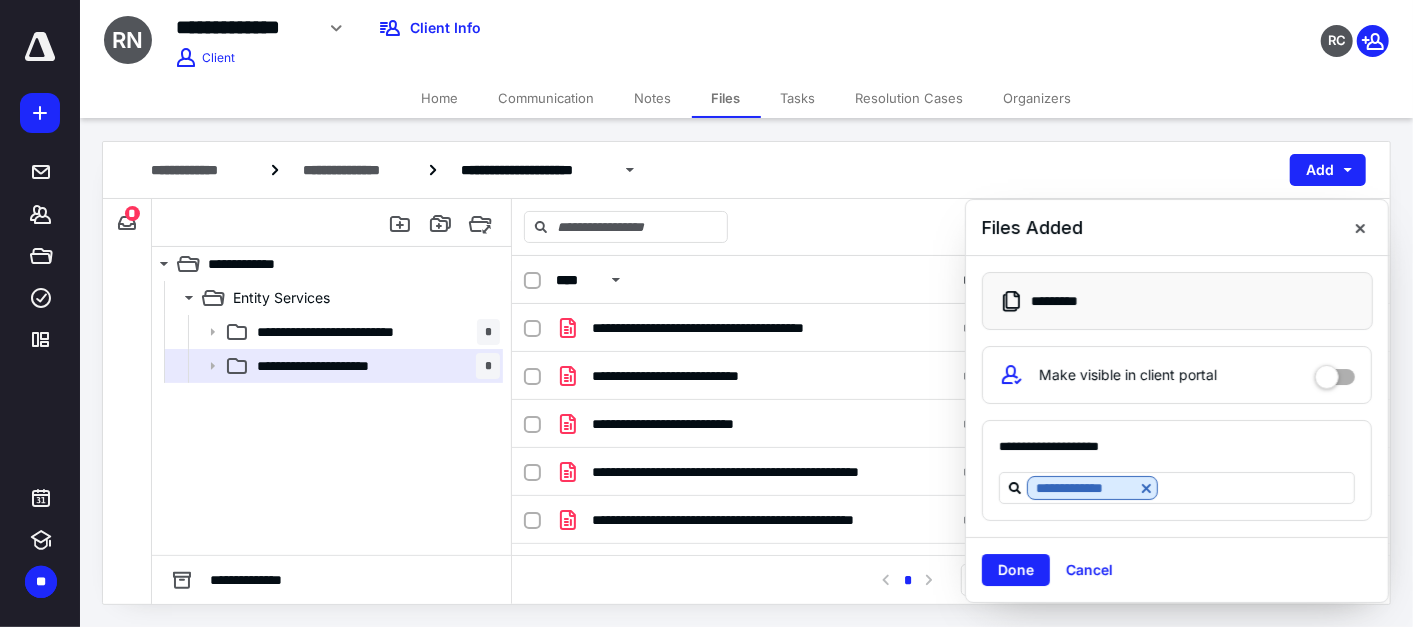 click on "Done" at bounding box center [1016, 570] 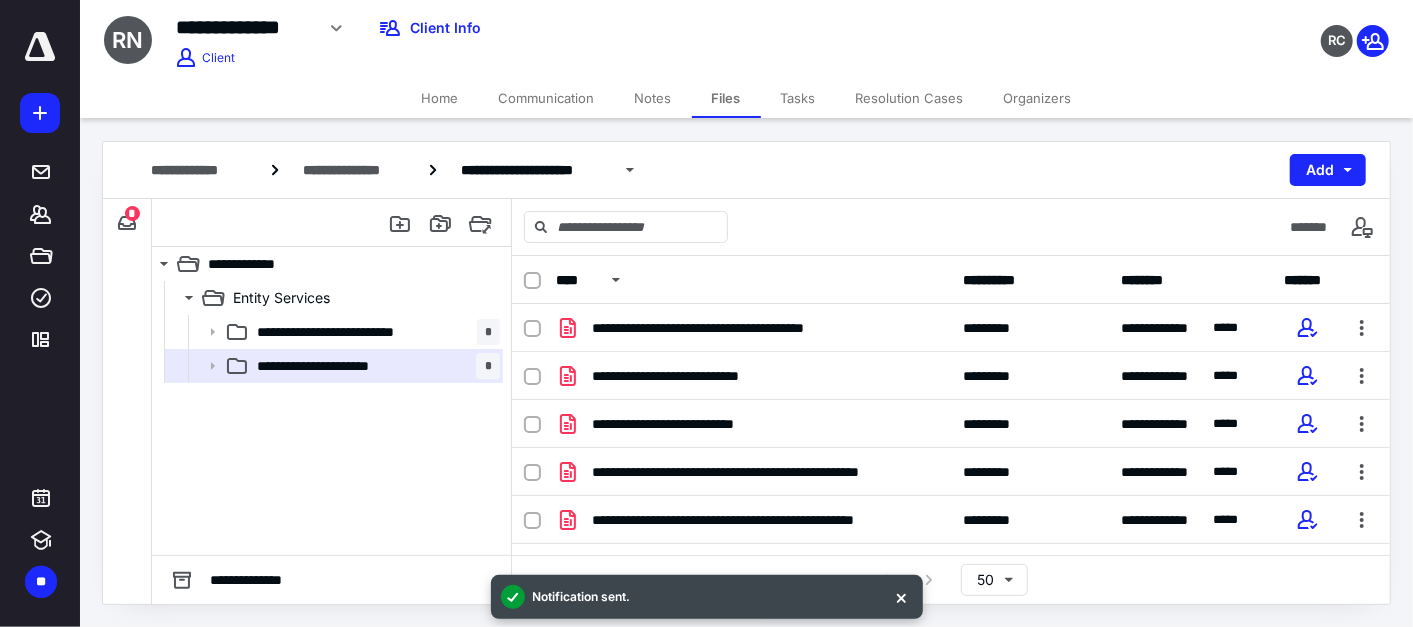 click on "Add" at bounding box center [1328, 170] 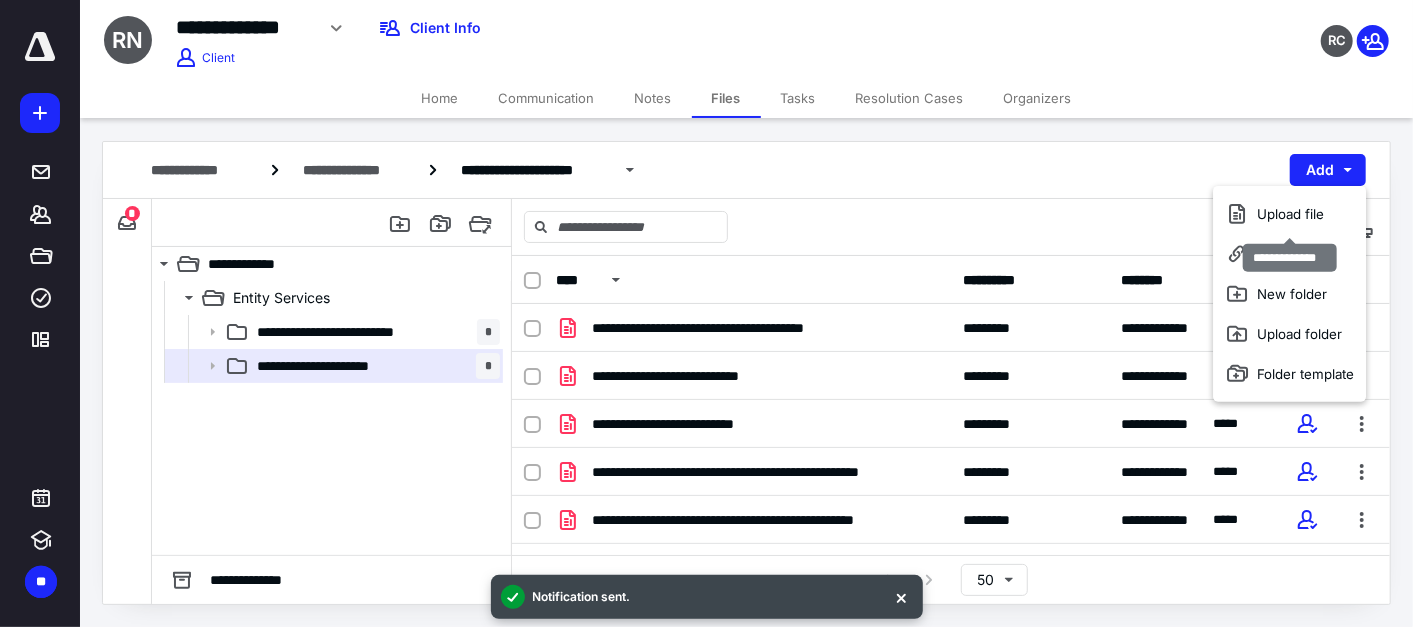 click on "Upload file" at bounding box center (1290, 214) 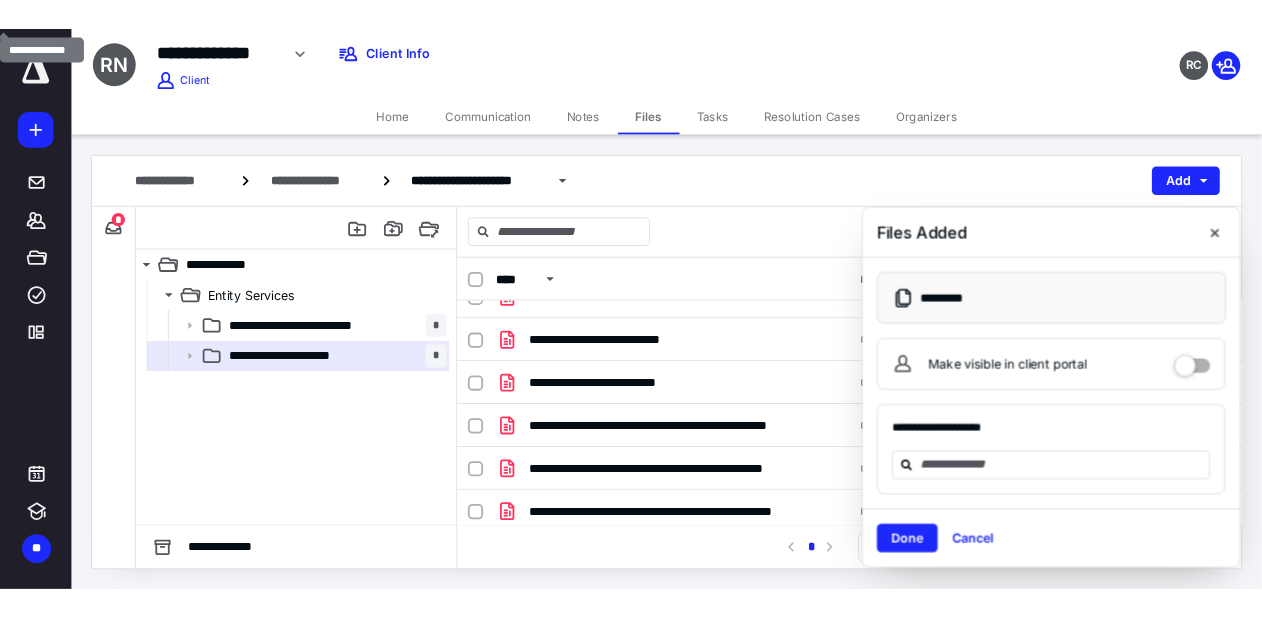 scroll, scrollTop: 0, scrollLeft: 0, axis: both 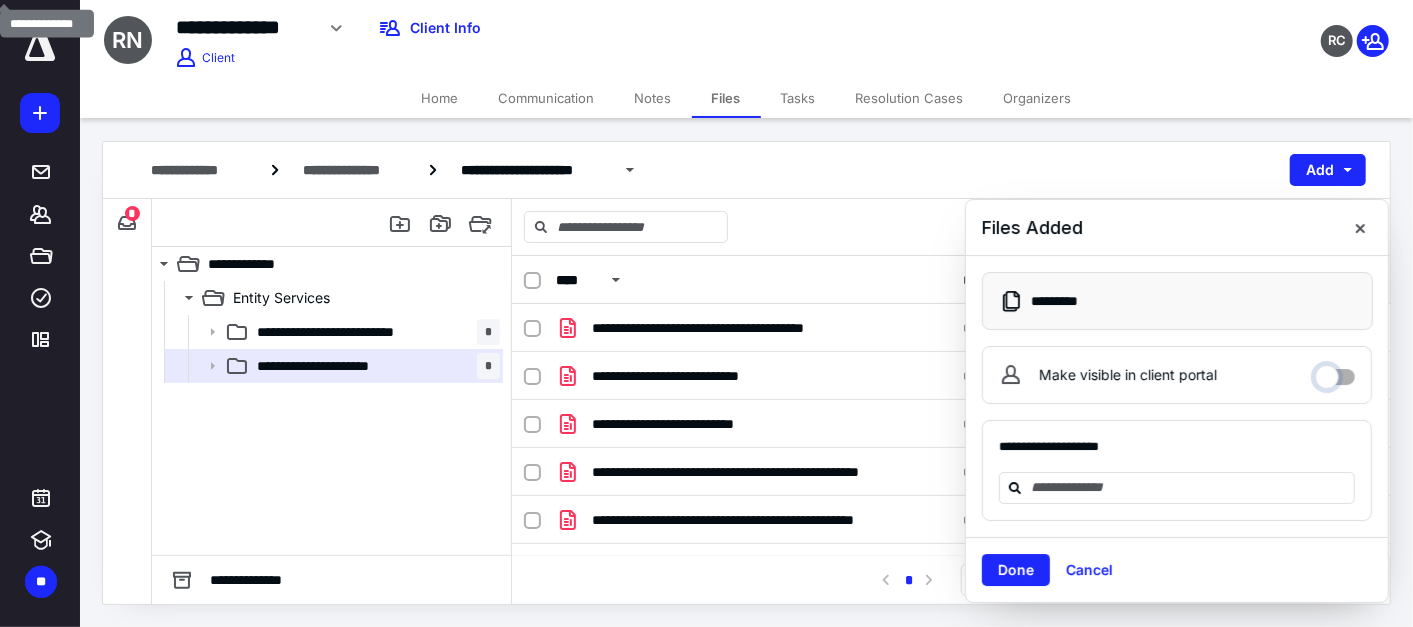 click on "Make visible in client portal" at bounding box center (1335, 372) 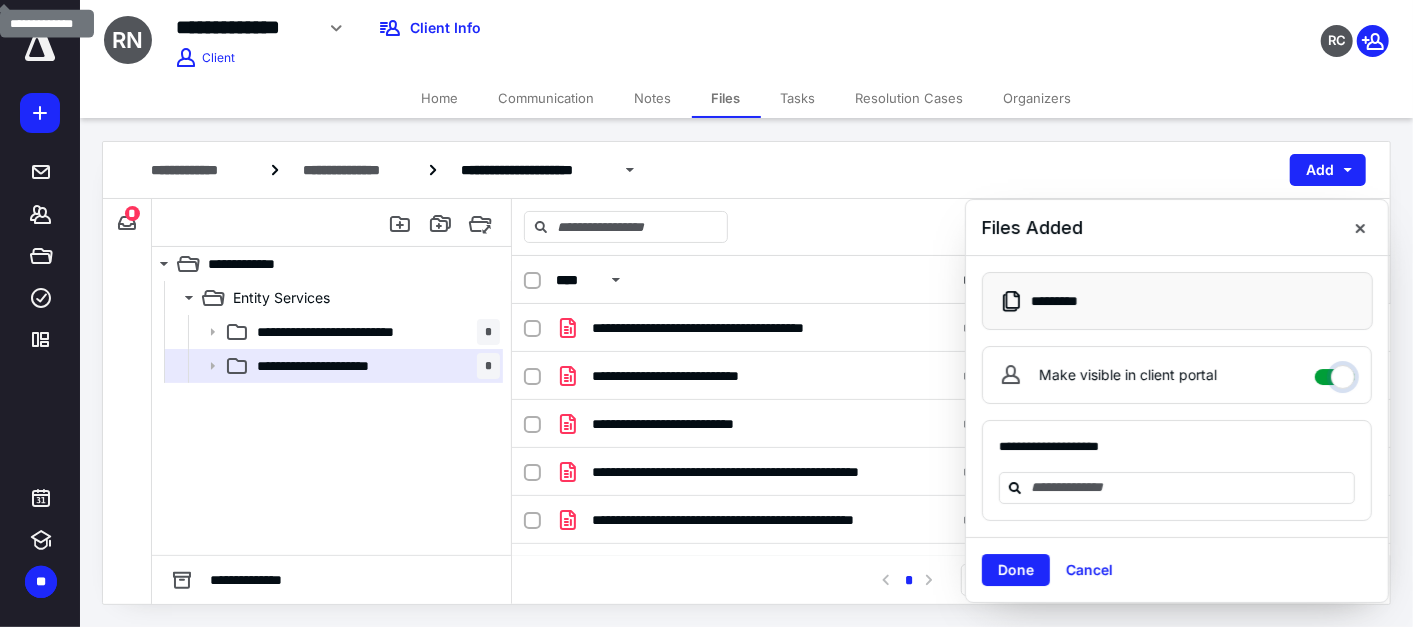 checkbox on "****" 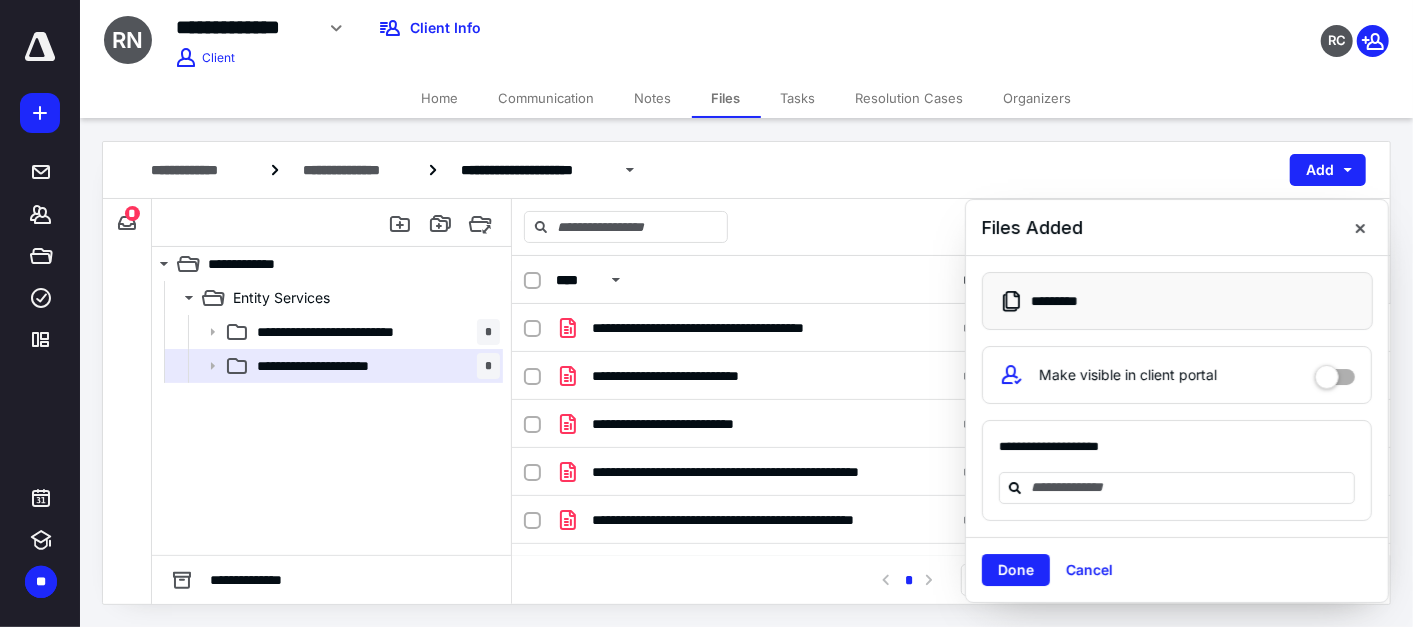 click on "Done" at bounding box center (1016, 570) 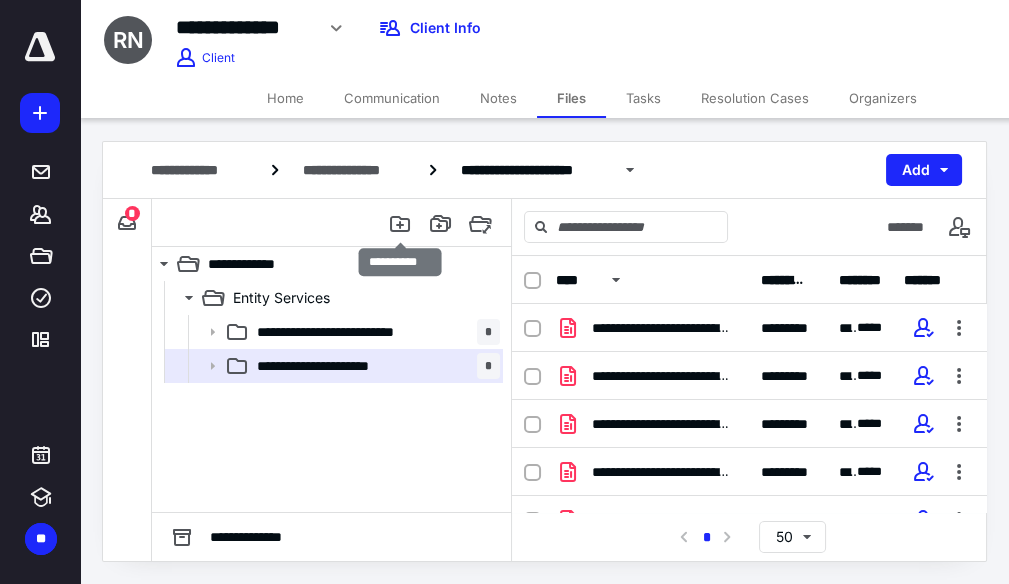click at bounding box center [400, 223] 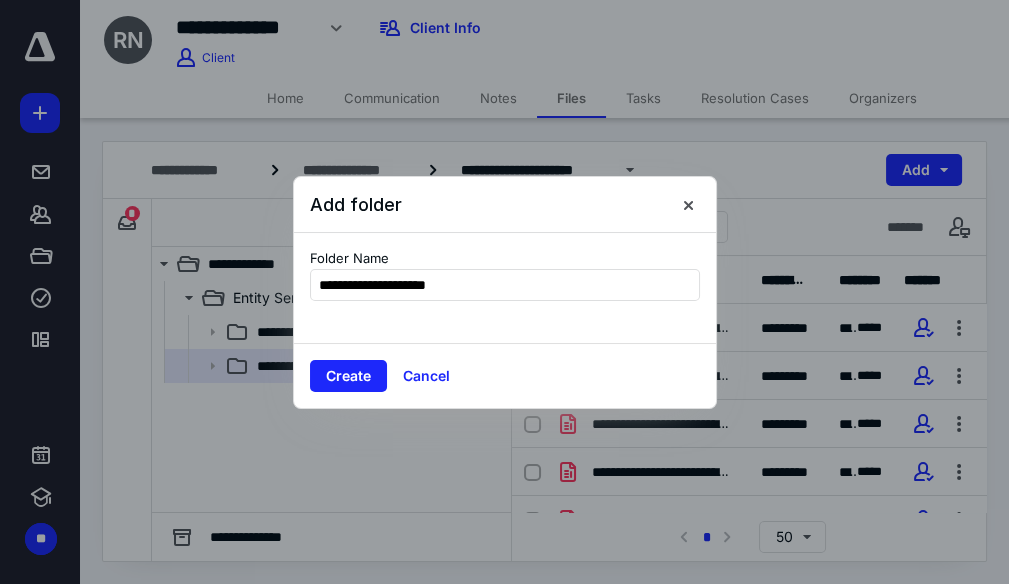 type on "**********" 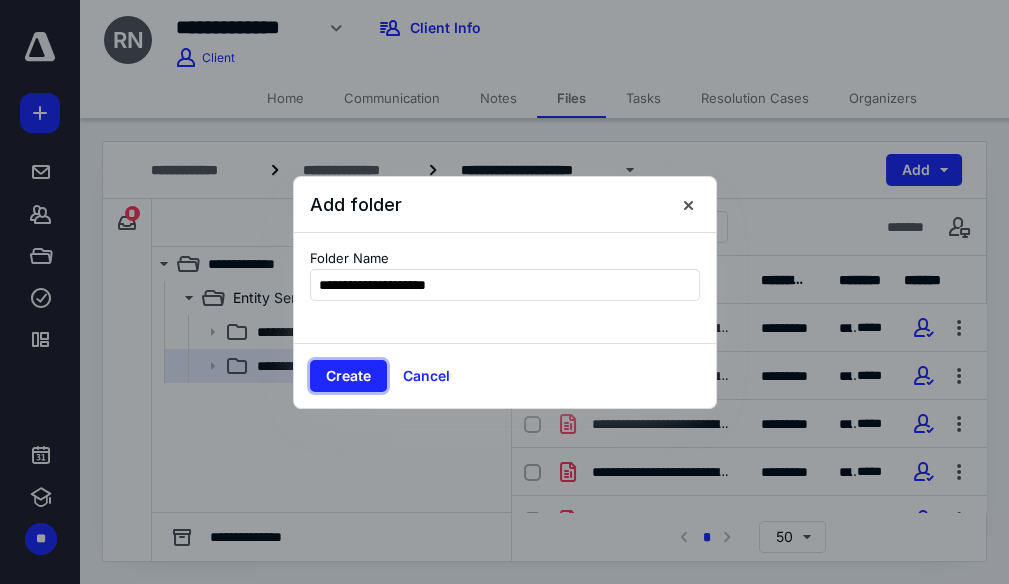 click on "Create" at bounding box center [348, 376] 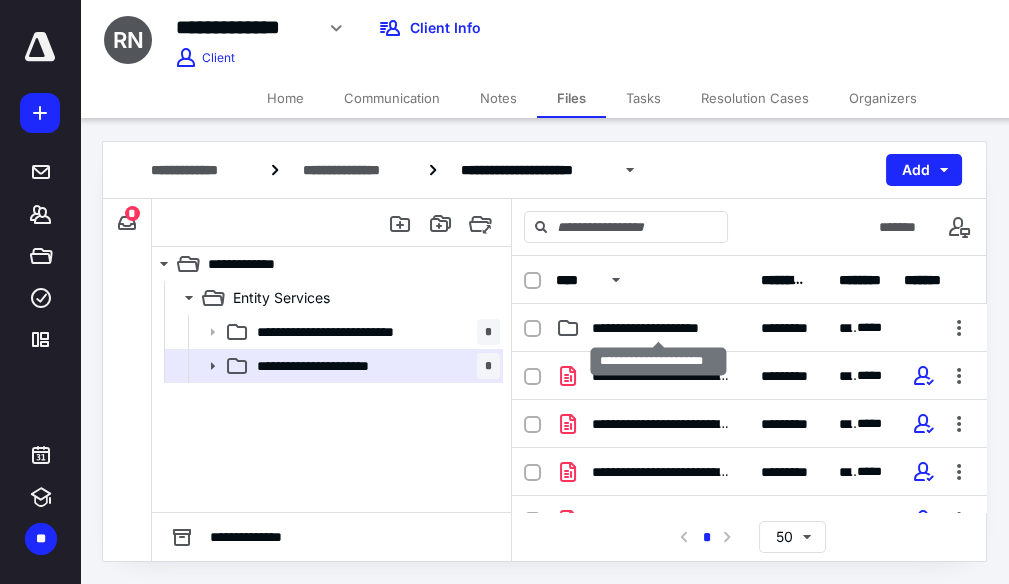 checkbox on "true" 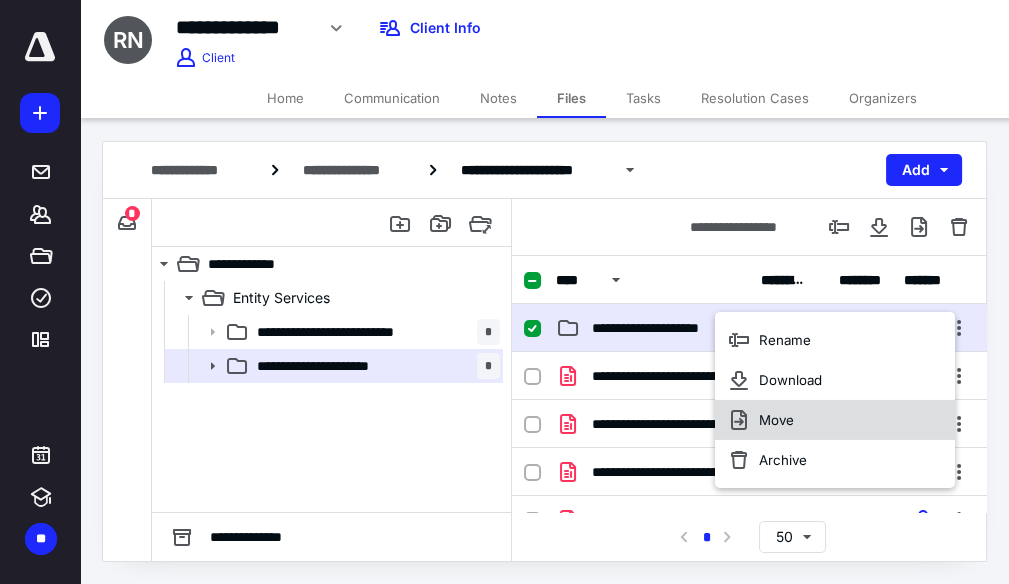 click on "Move" at bounding box center [835, 420] 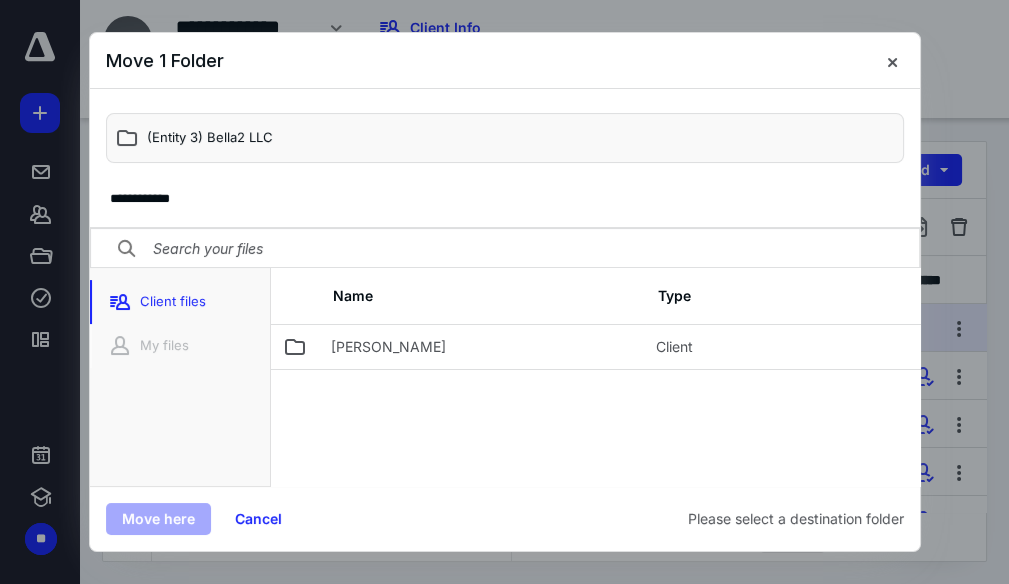 click on "[PERSON_NAME]" at bounding box center (481, 347) 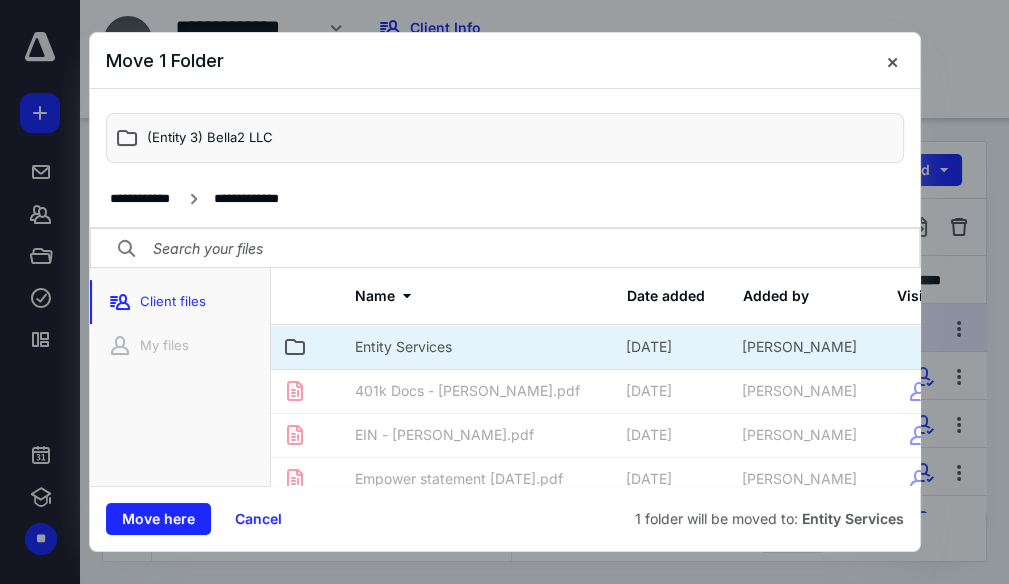 click on "Entity Services" at bounding box center [478, 347] 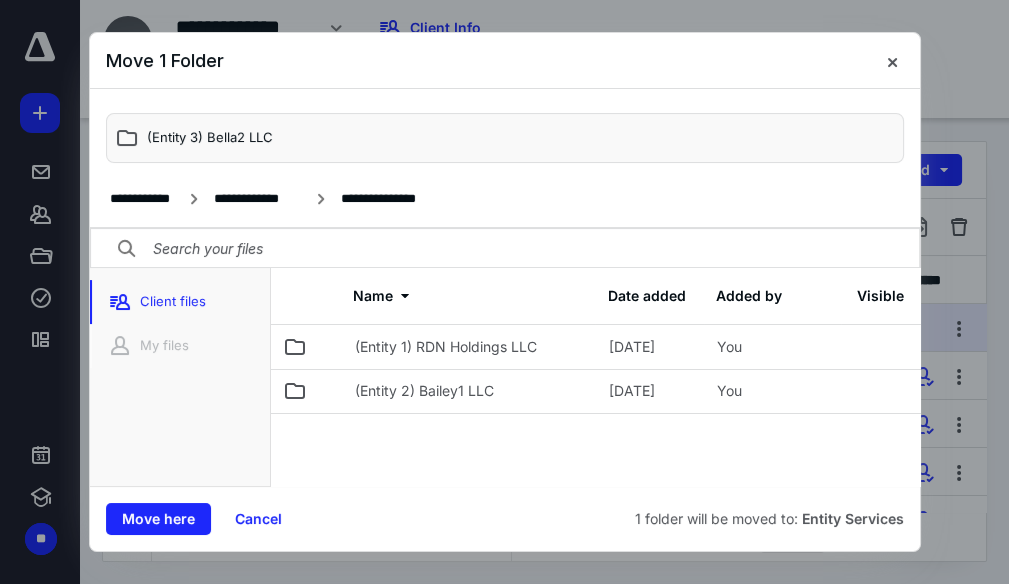 click on "Move here" at bounding box center (158, 519) 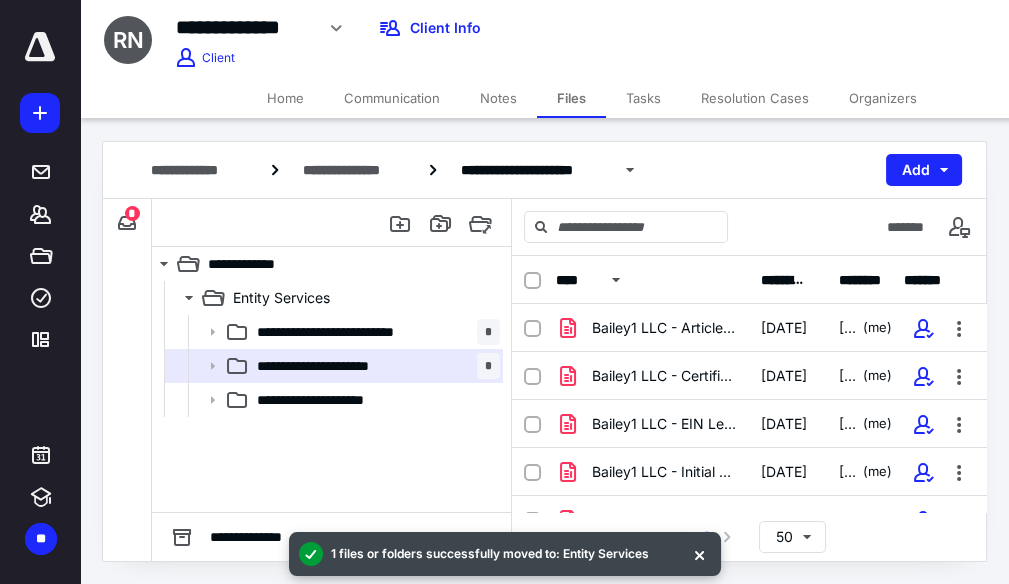 click on "**********" at bounding box center (324, 400) 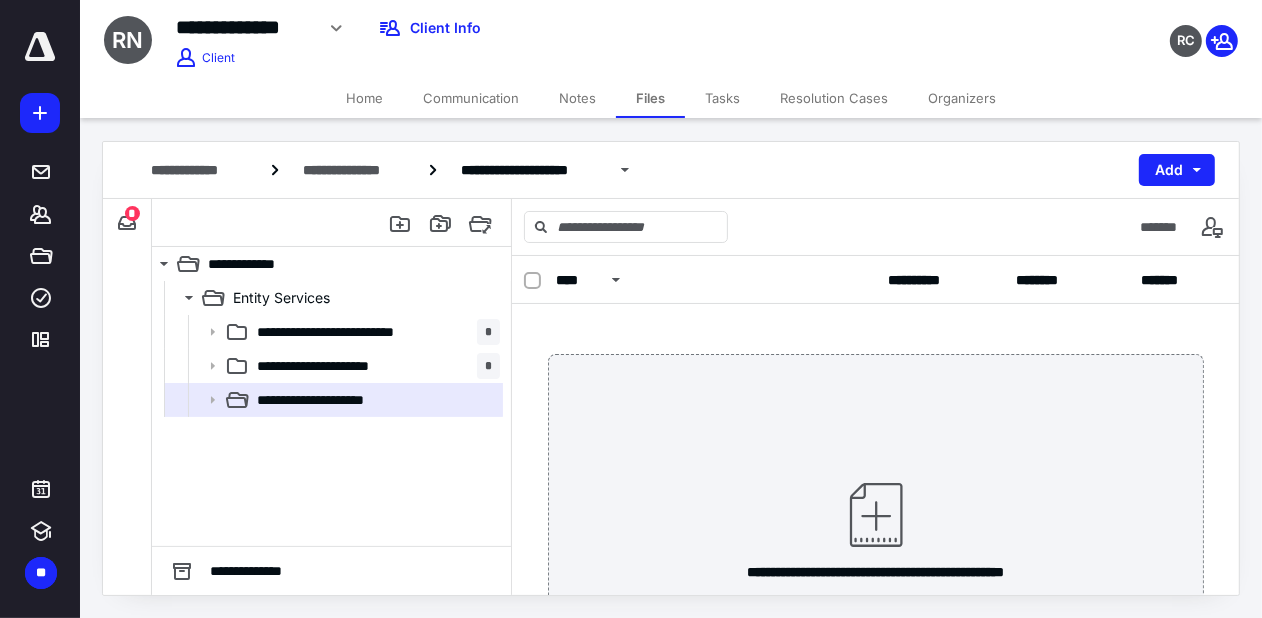 click at bounding box center (876, 515) 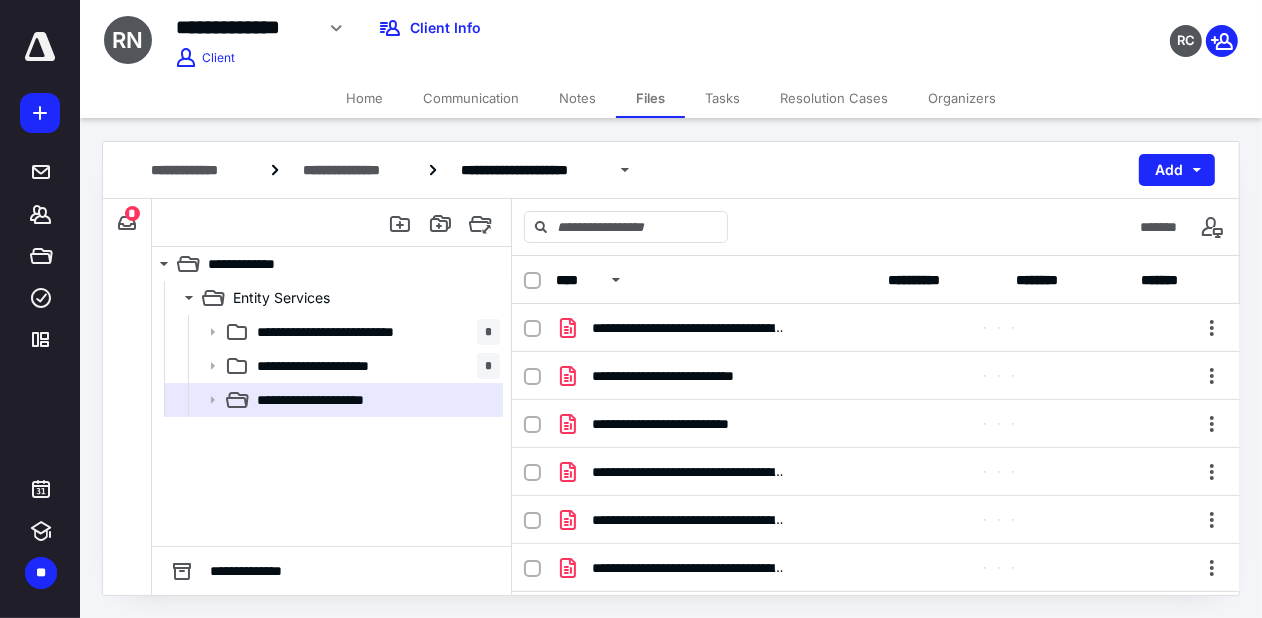 scroll, scrollTop: 8, scrollLeft: 0, axis: vertical 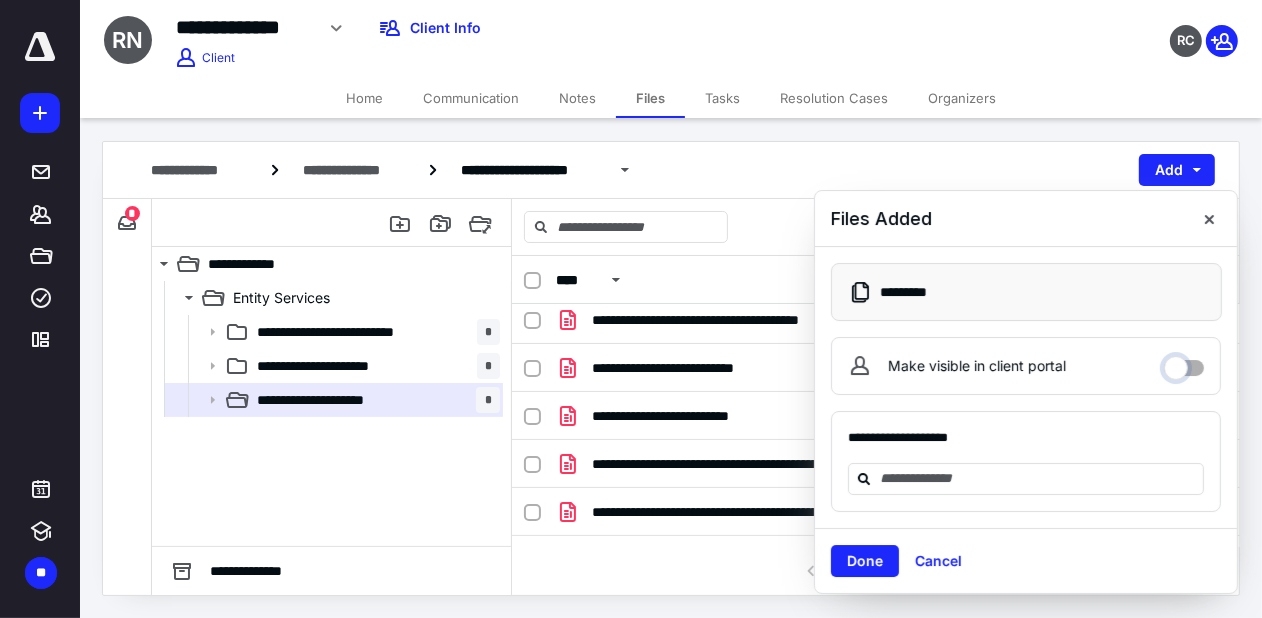 click on "Make visible in client portal" at bounding box center [1184, 363] 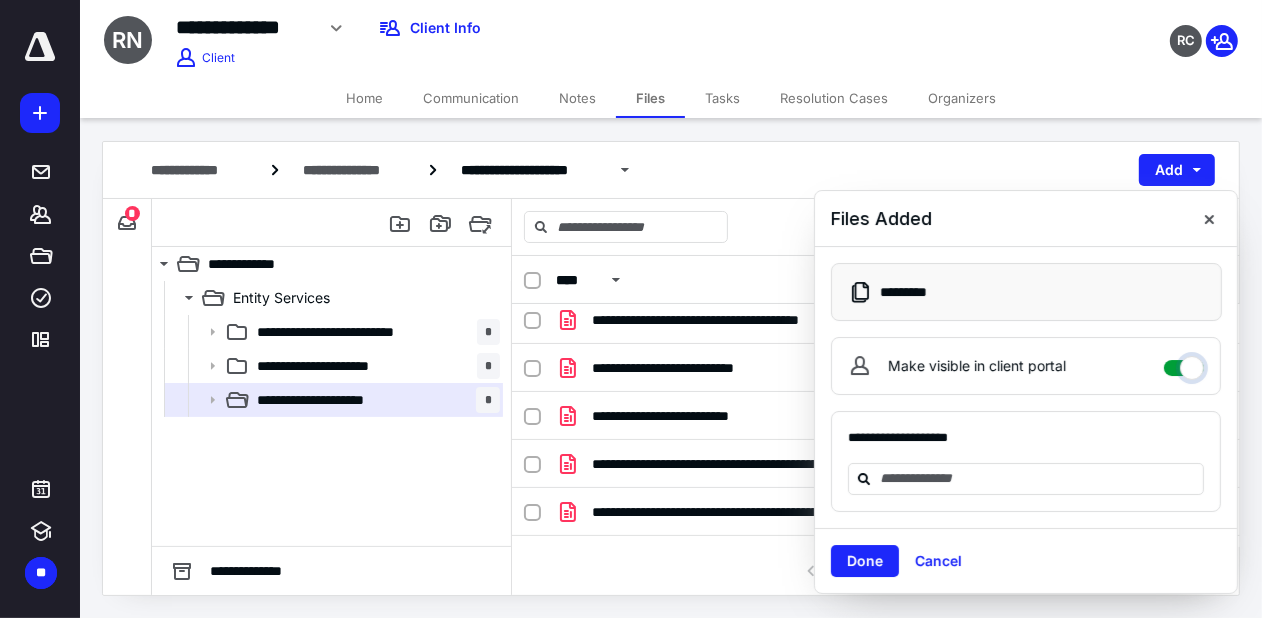 checkbox on "****" 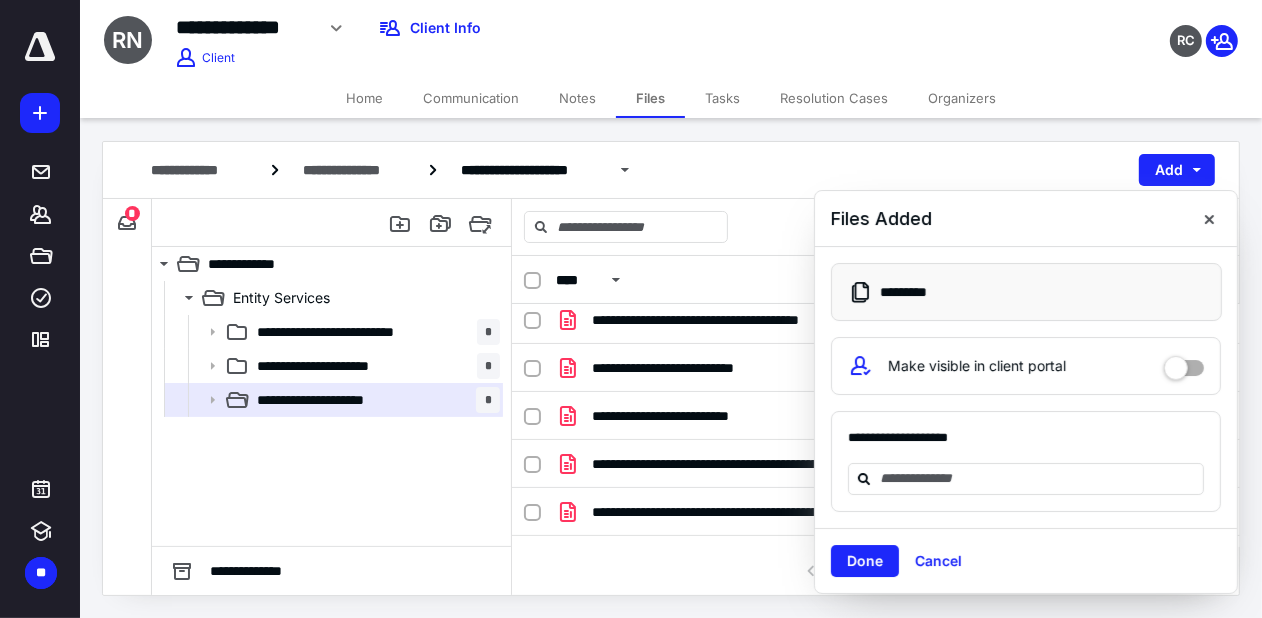 click at bounding box center (1038, 478) 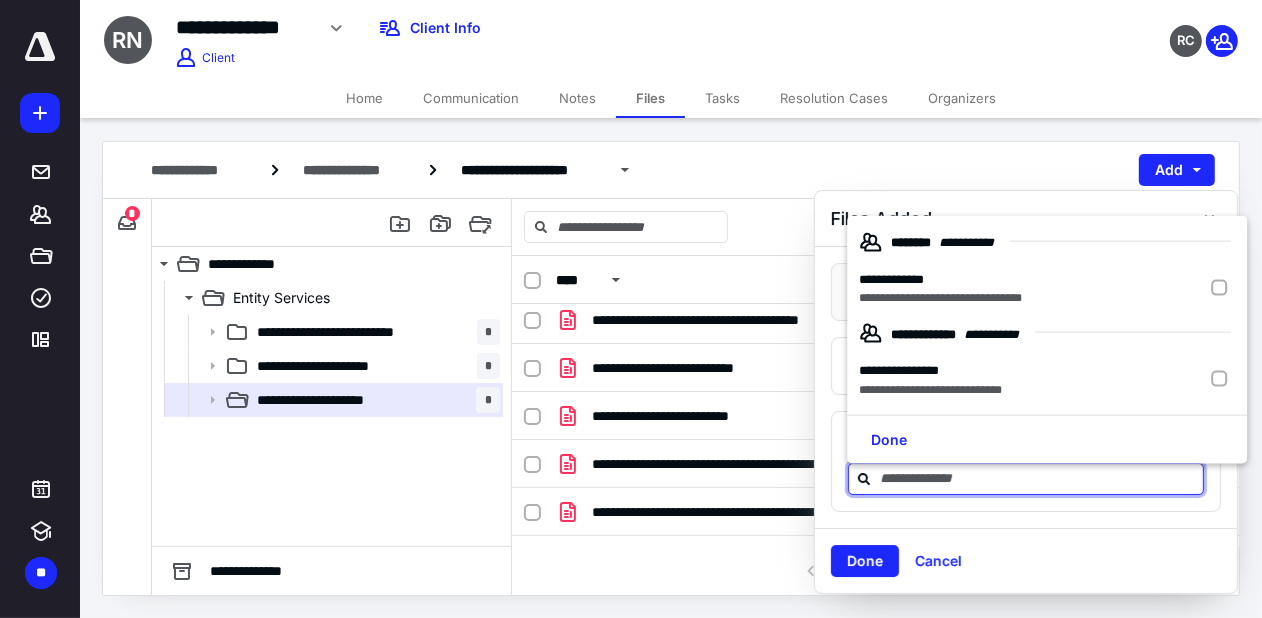 click at bounding box center [1223, 288] 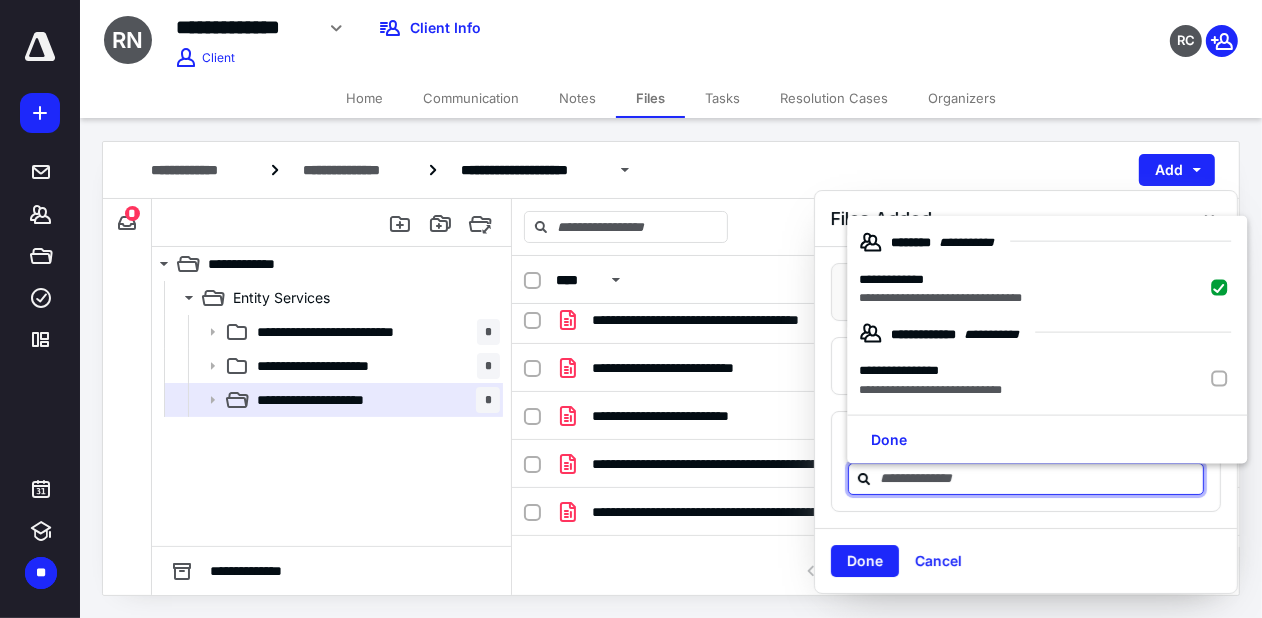 checkbox on "true" 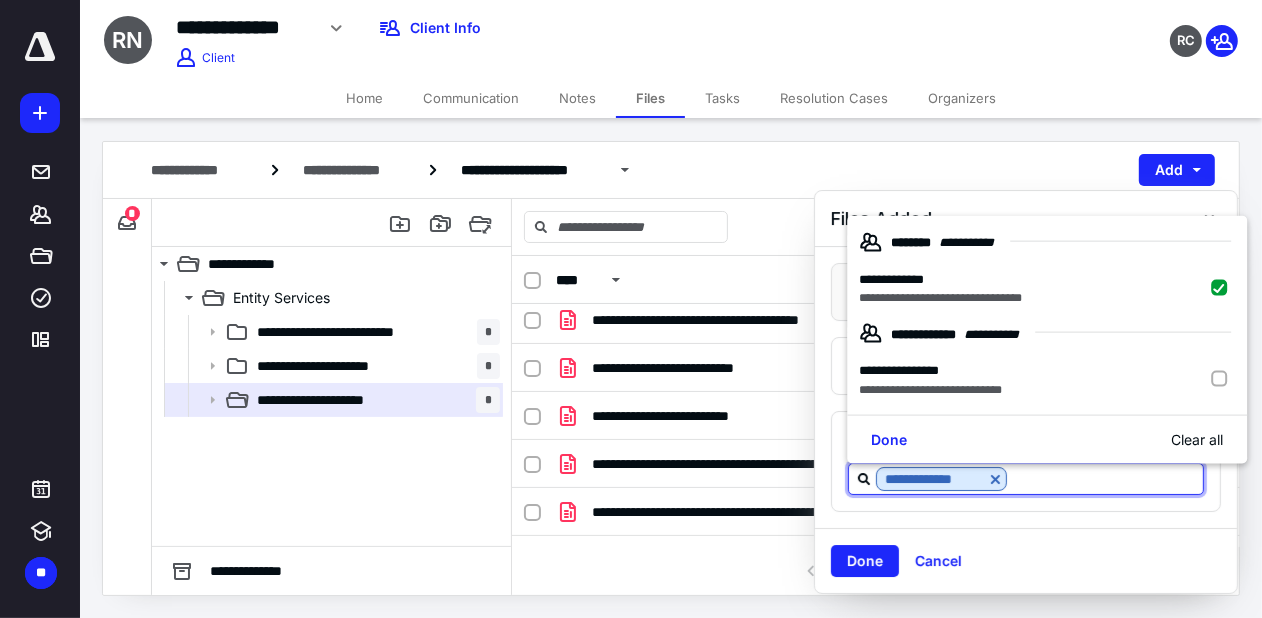 click on "Done" at bounding box center [889, 439] 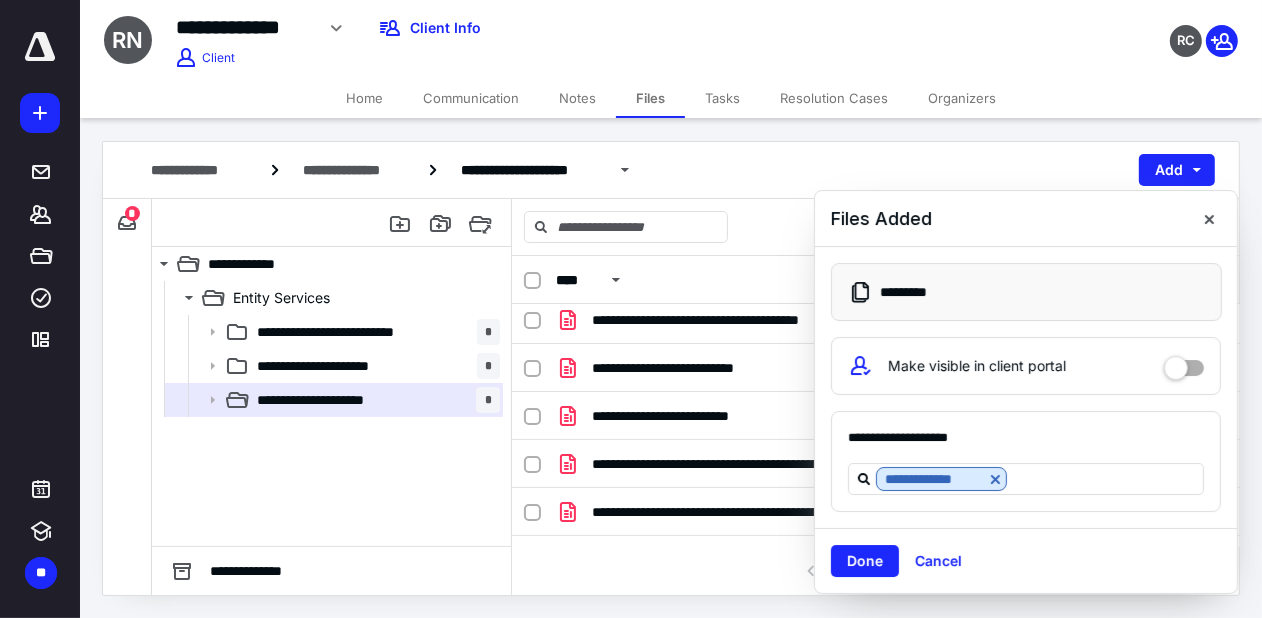 click on "Done" at bounding box center (865, 561) 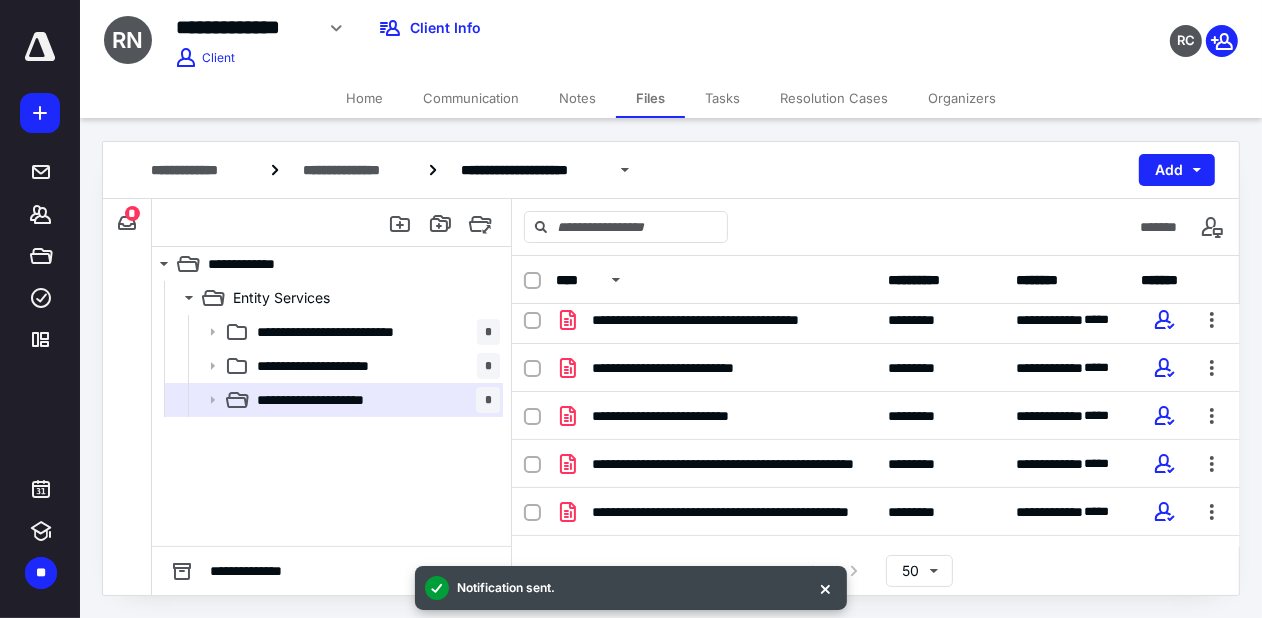click on "Add" at bounding box center [1177, 170] 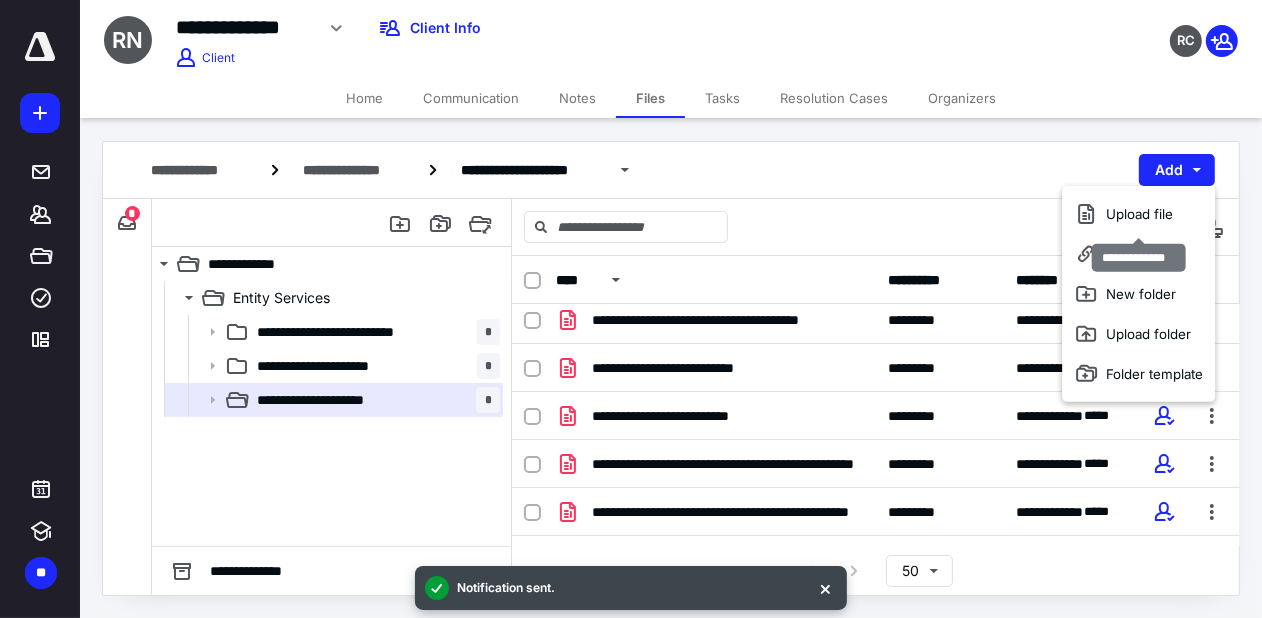 click on "Upload file" at bounding box center [1139, 214] 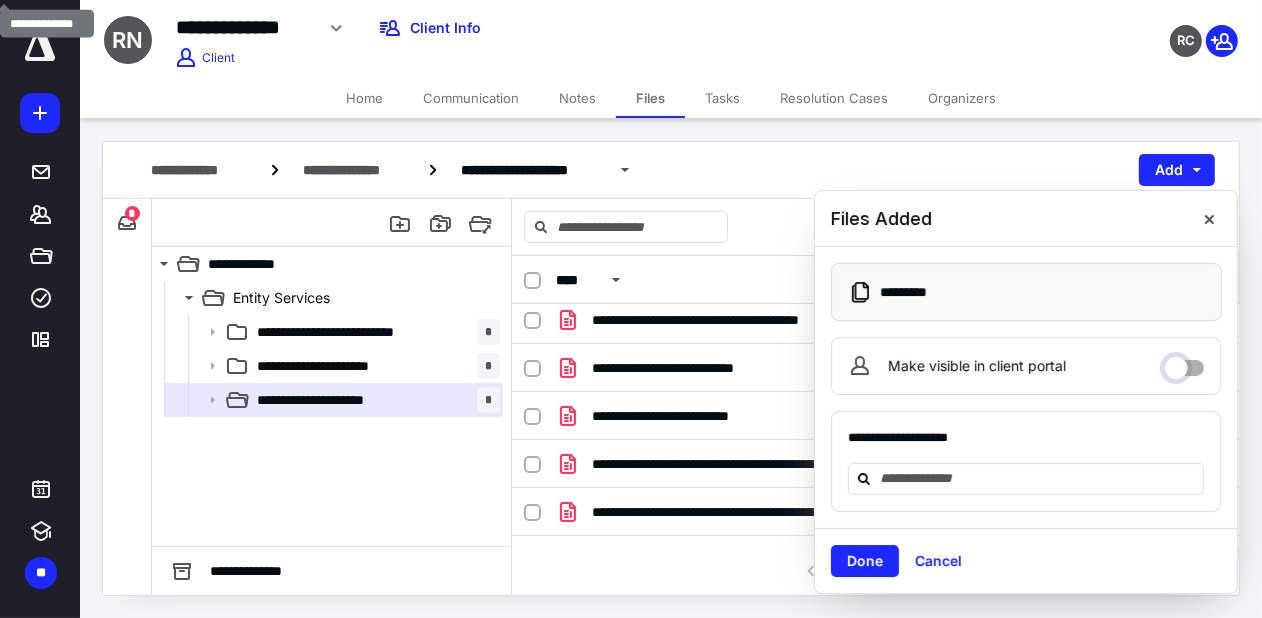 click on "Make visible in client portal" at bounding box center [1184, 363] 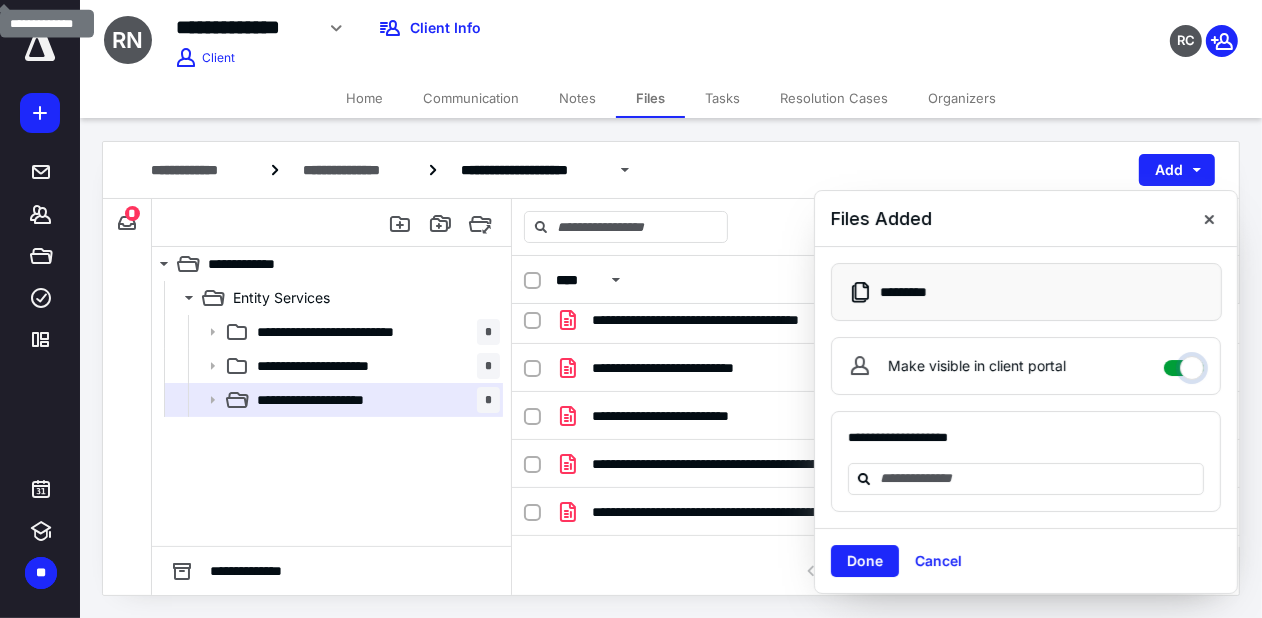 checkbox on "****" 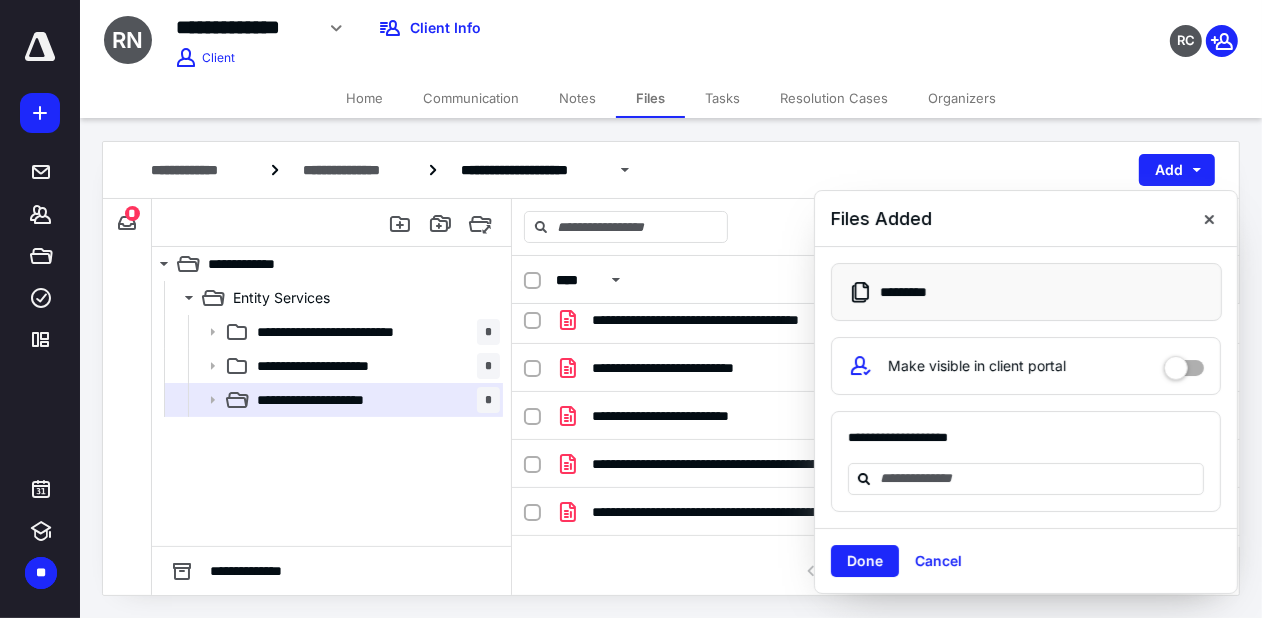 click on "Done" at bounding box center [865, 561] 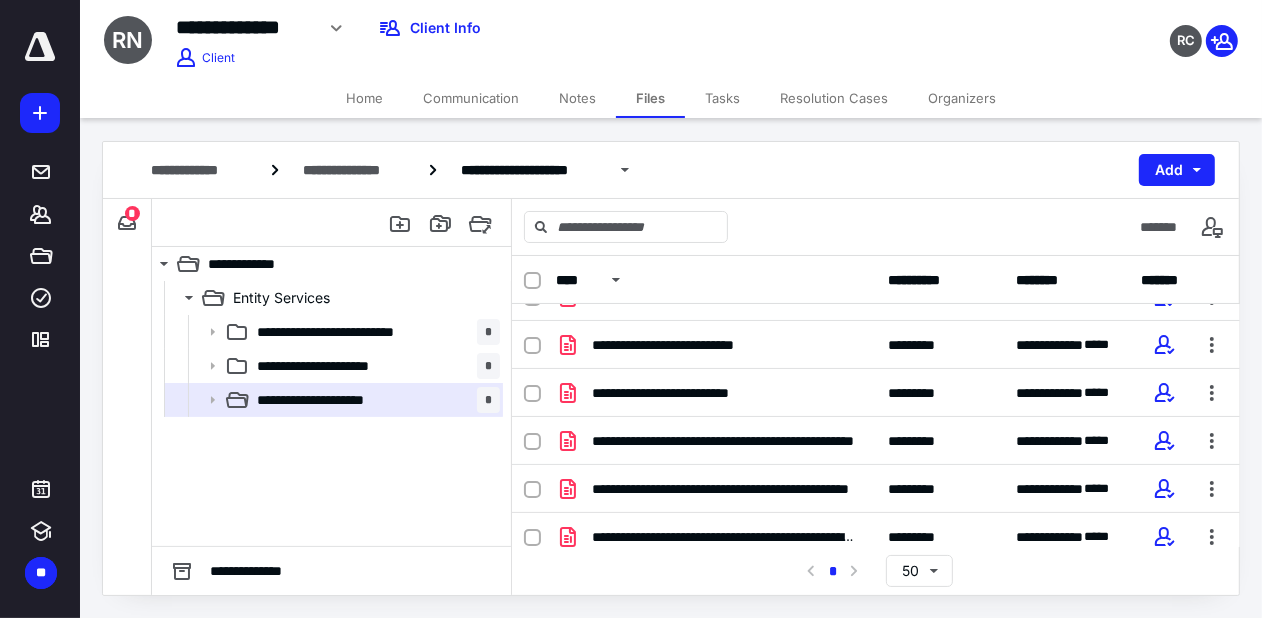 scroll, scrollTop: 0, scrollLeft: 0, axis: both 